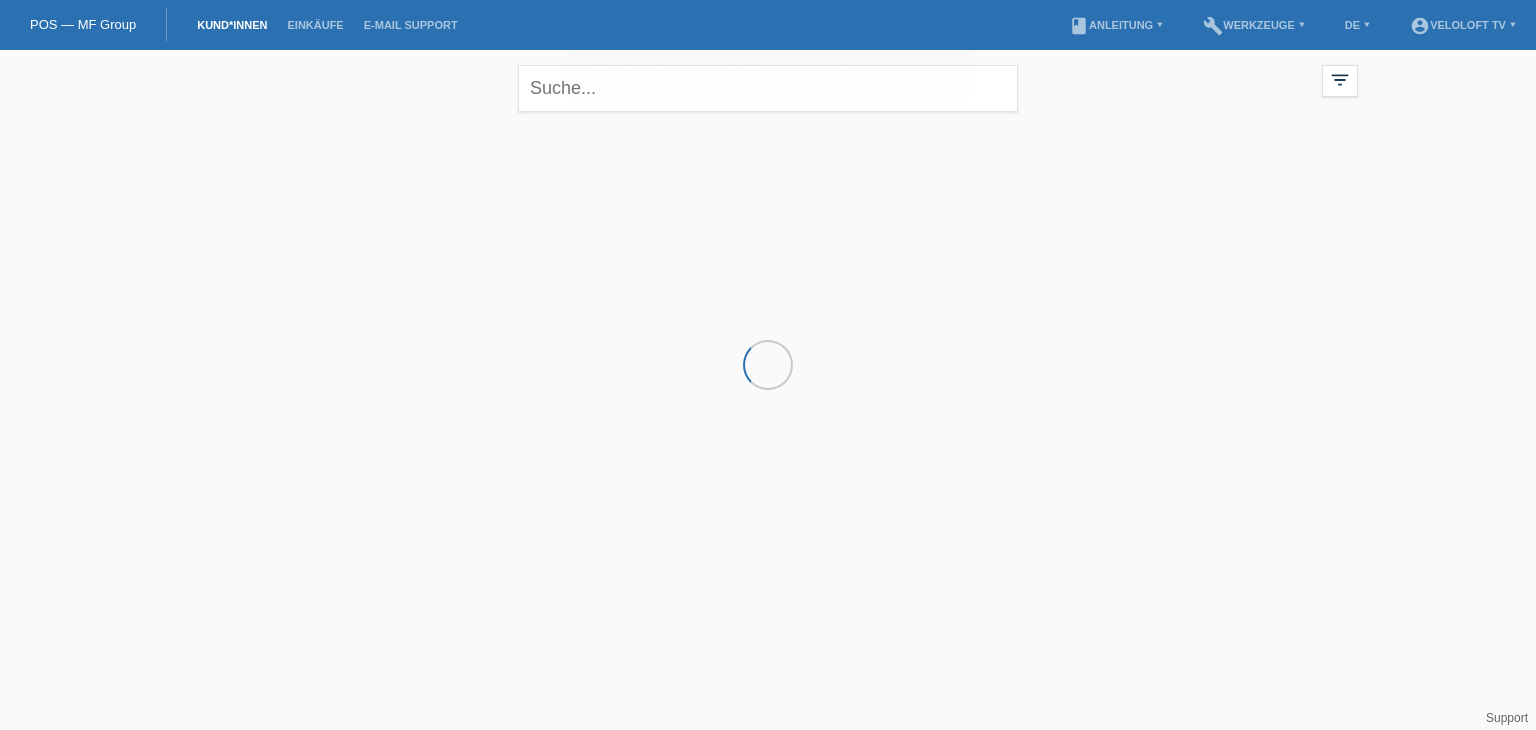 scroll, scrollTop: 0, scrollLeft: 0, axis: both 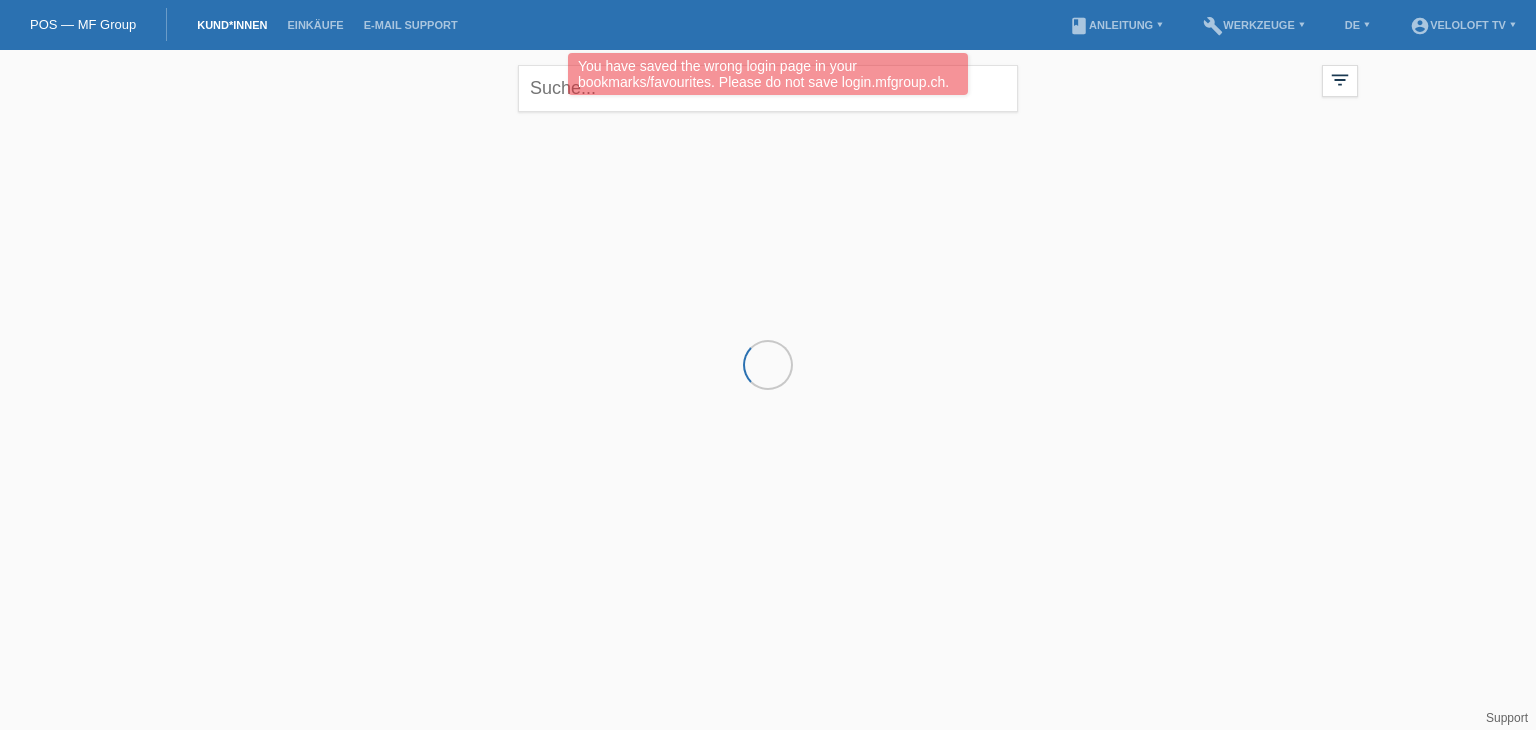 click on "You have saved the wrong login page in your bookmarks/favourites. Please do not save login.mfgroup.ch." at bounding box center [768, 74] 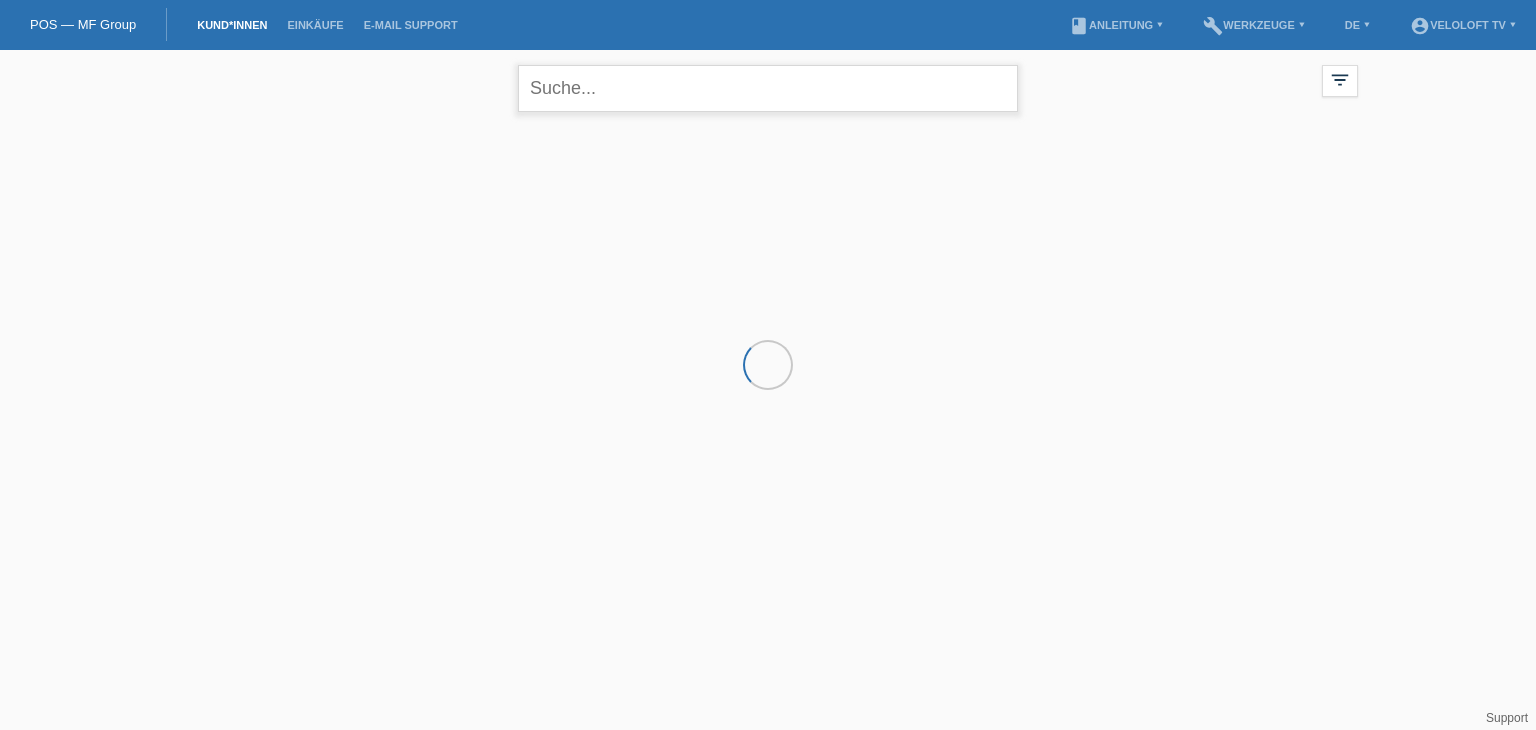 click at bounding box center (768, 88) 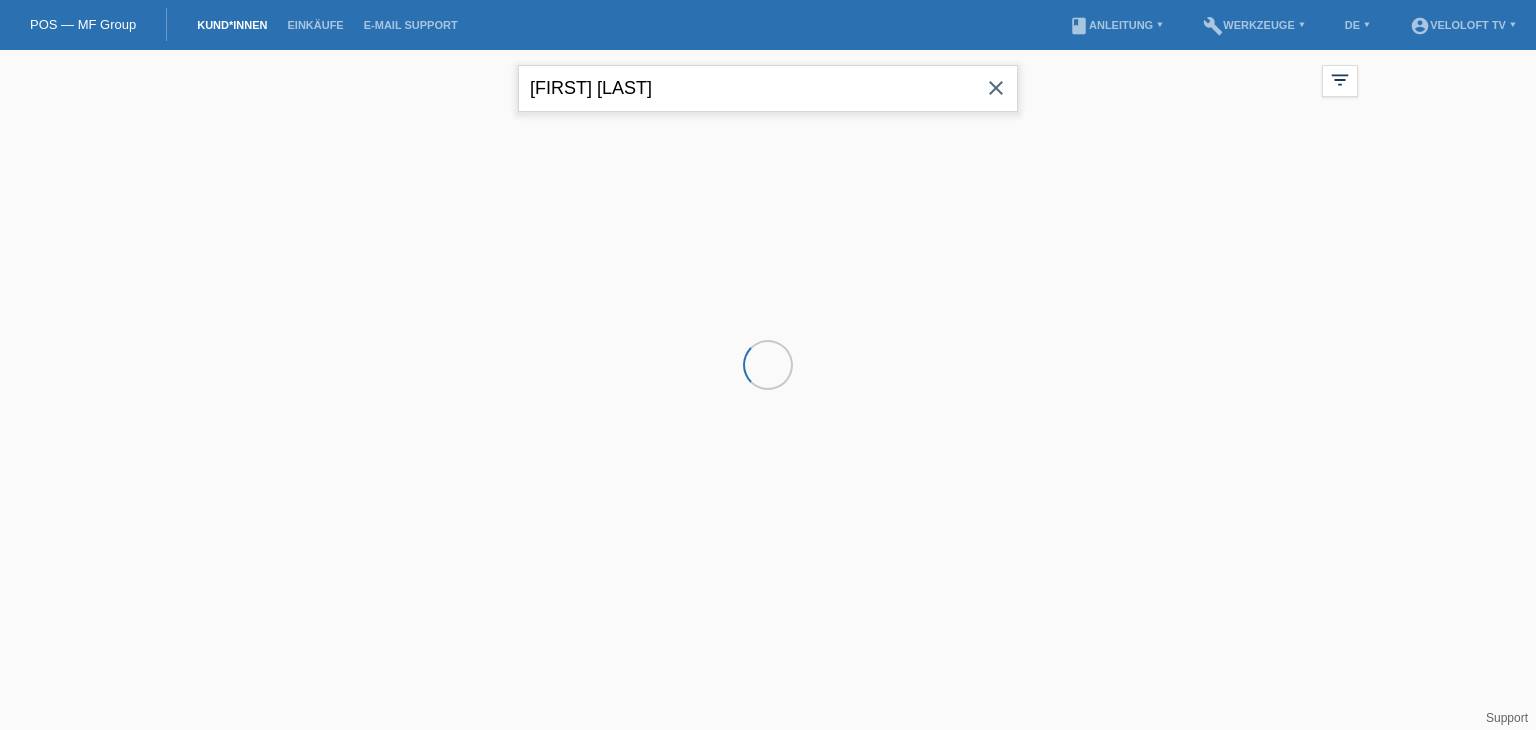 click on "Josef	Wirz" at bounding box center [768, 88] 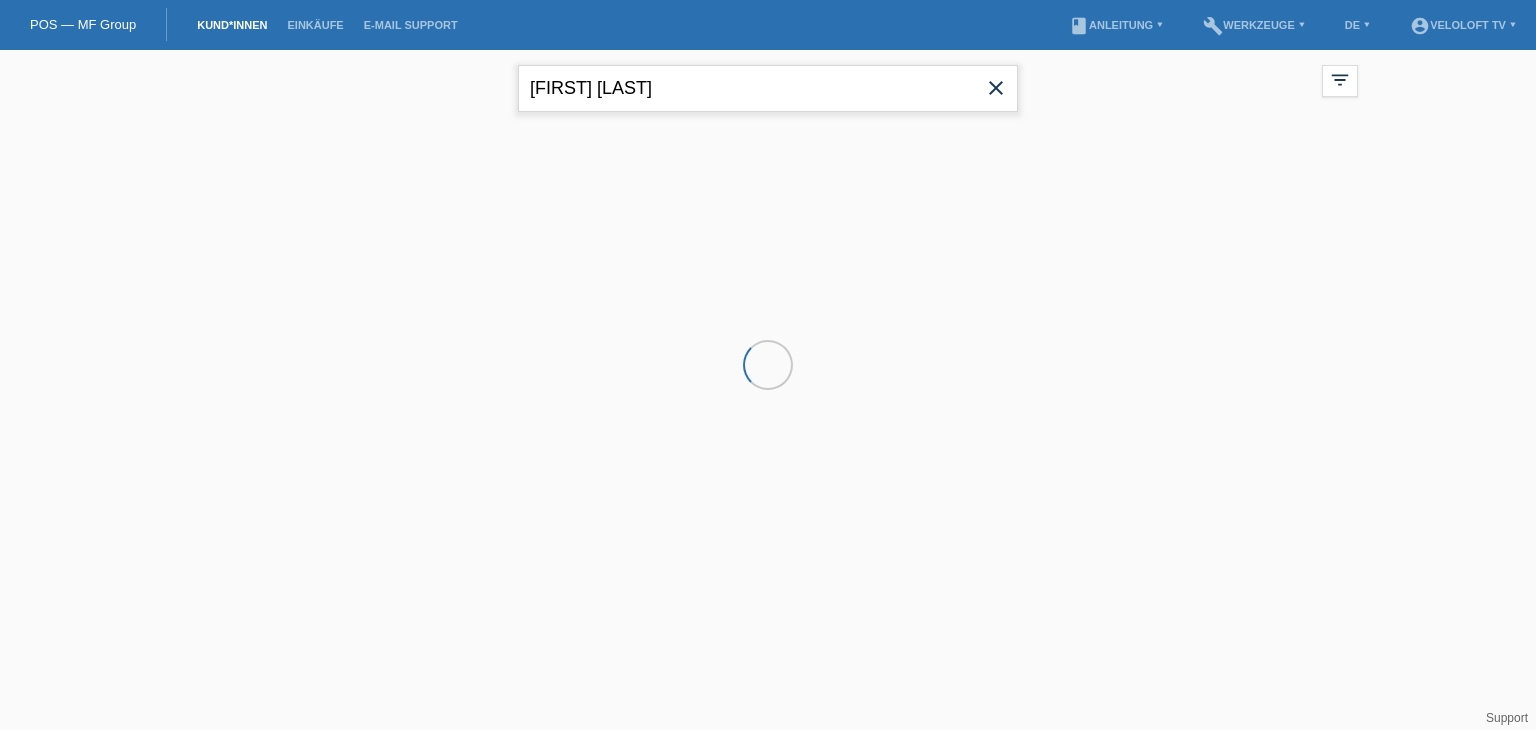 type on "[FIRST] [LAST]" 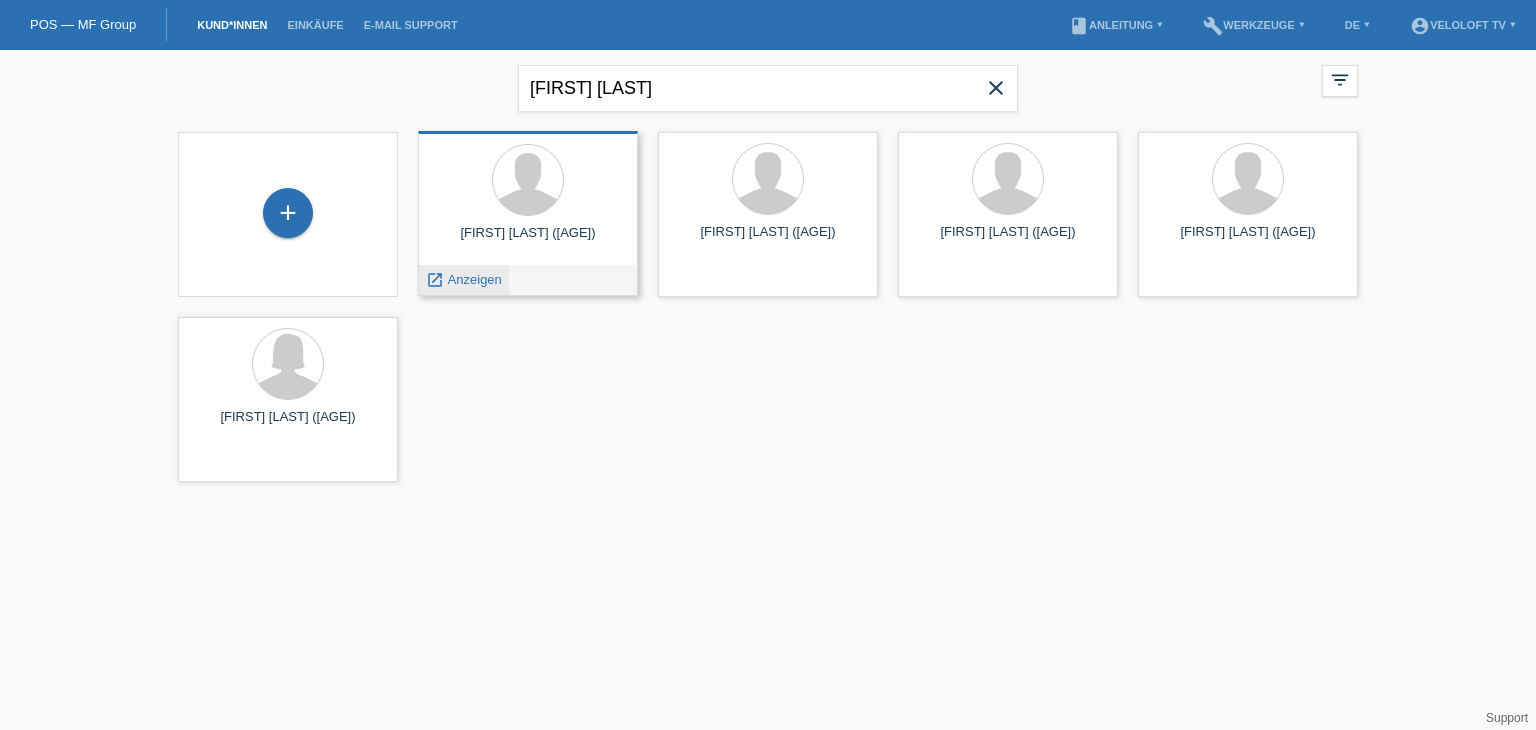 click on "Anzeigen" at bounding box center [475, 279] 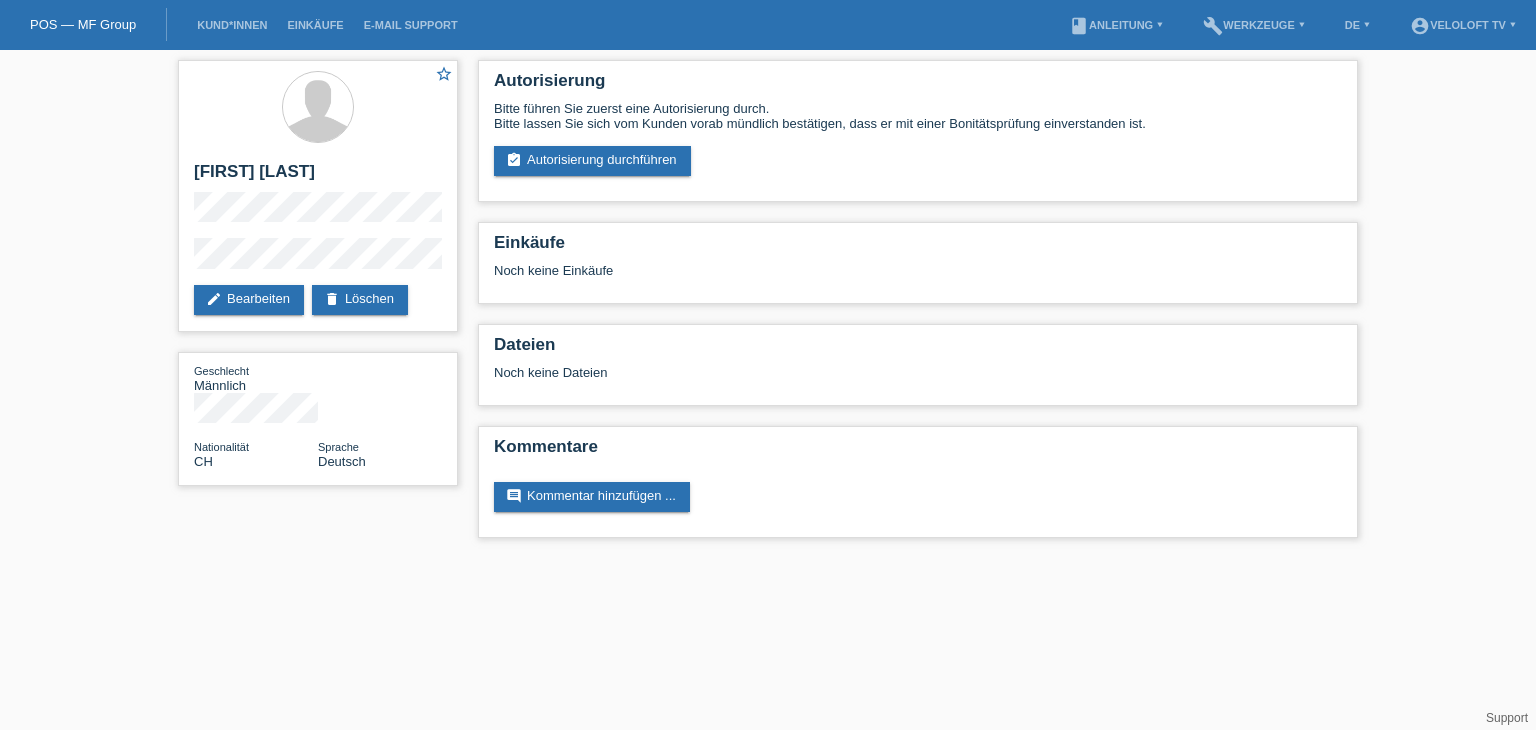 scroll, scrollTop: 0, scrollLeft: 0, axis: both 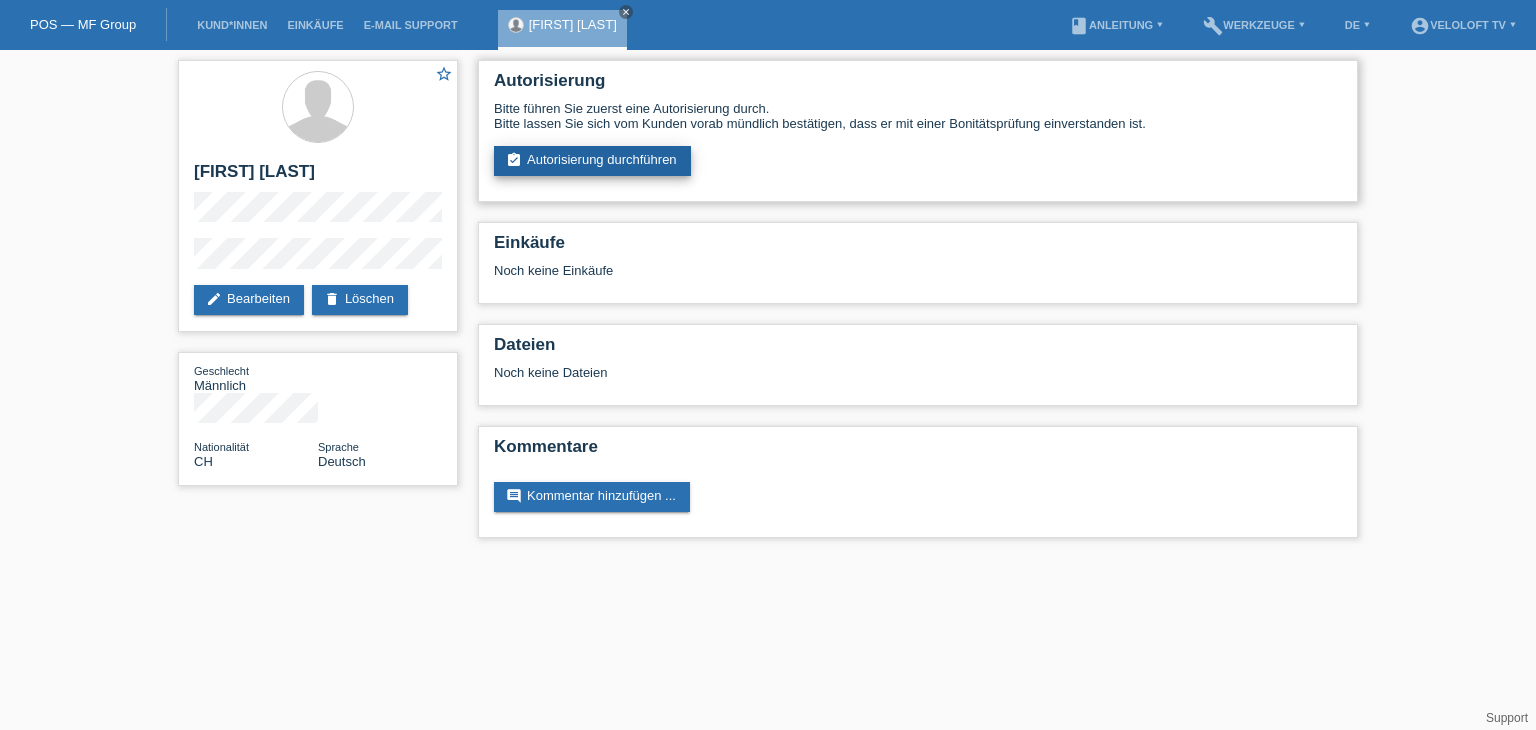 click on "assignment_turned_in  Autorisierung durchführen" at bounding box center [592, 161] 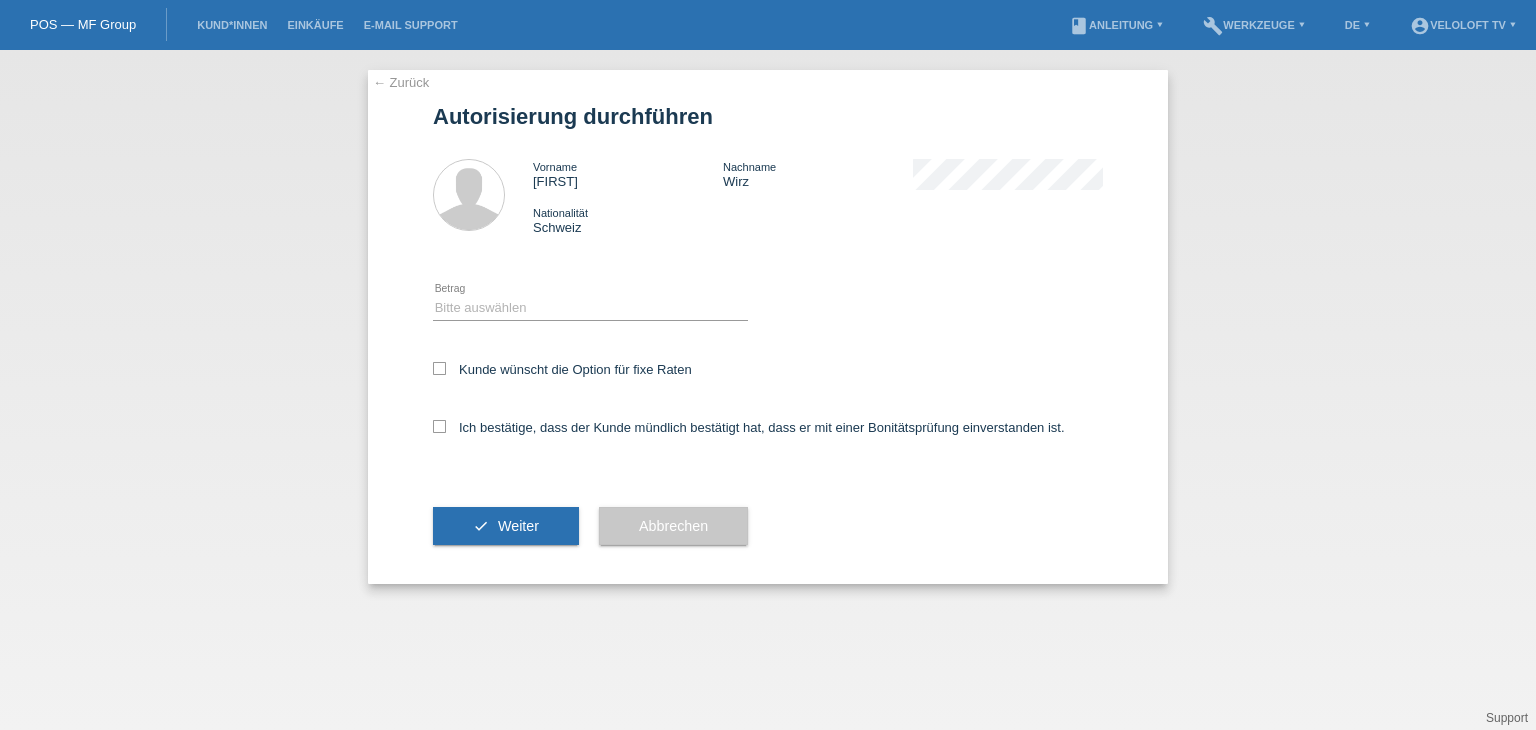 scroll, scrollTop: 0, scrollLeft: 0, axis: both 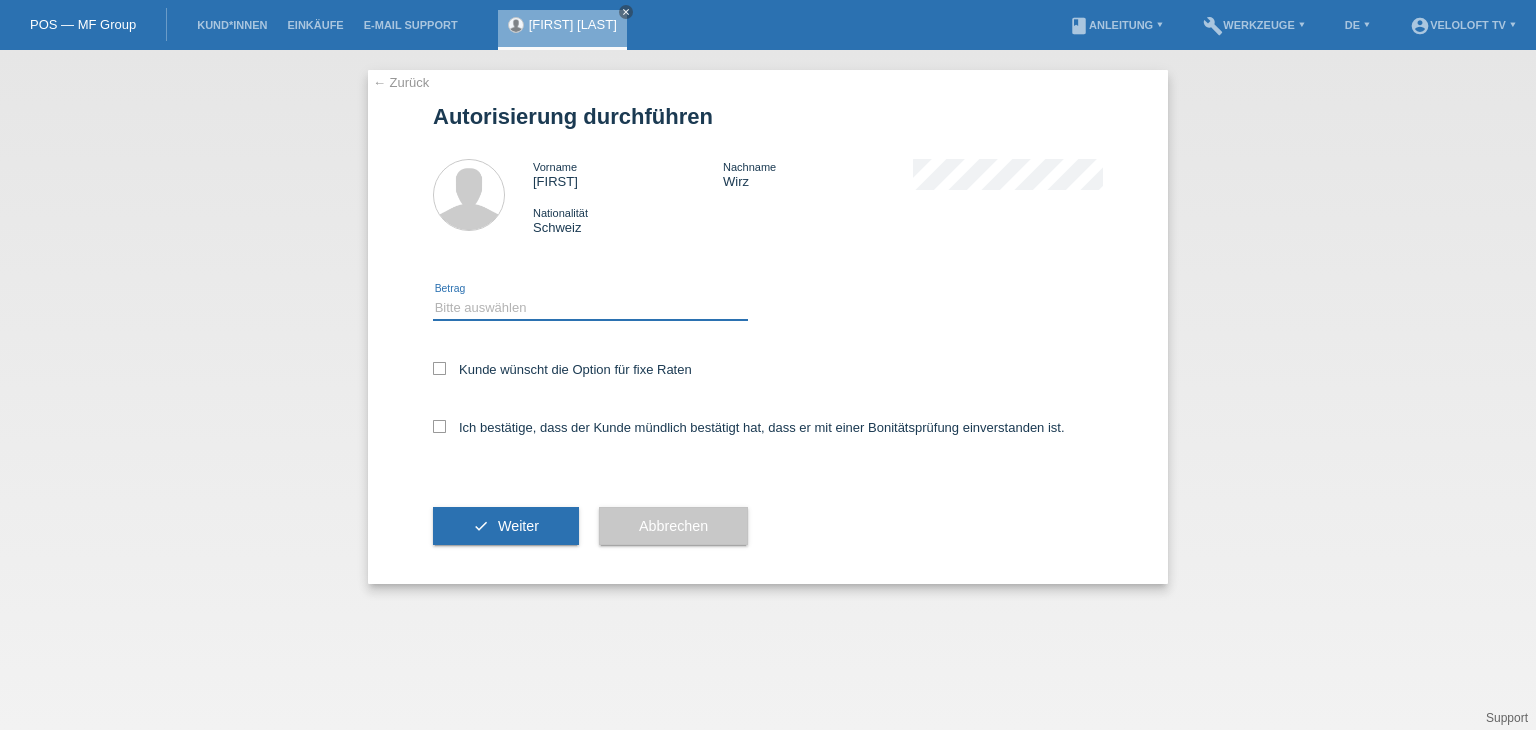 click on "Bitte auswählen
CHF 1.00 - CHF 499.00
CHF 500.00 - CHF 1'999.00
CHF 2'000.00 - CHF 15'000.00" at bounding box center (590, 308) 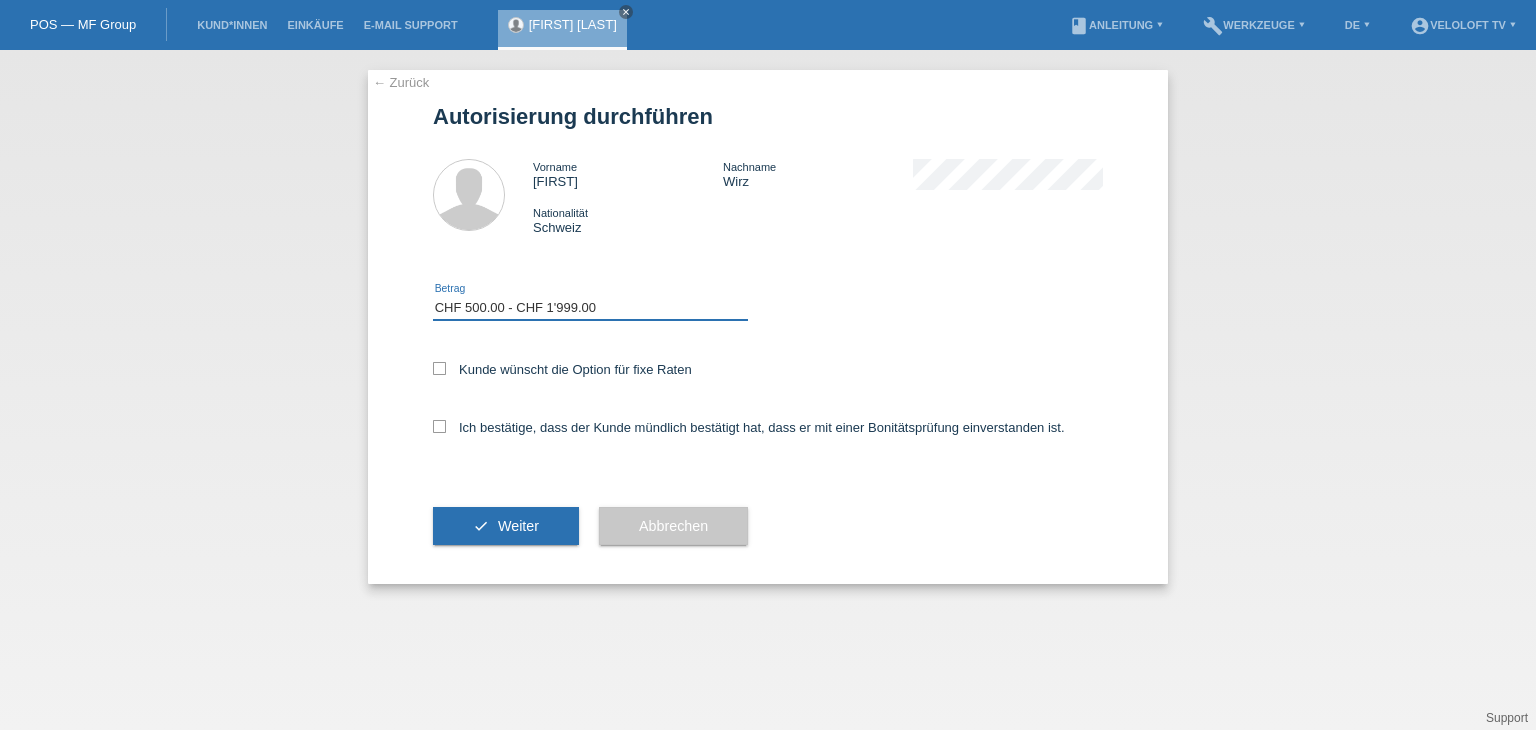 click on "Bitte auswählen
CHF 1.00 - CHF 499.00
CHF 500.00 - CHF 1'999.00
CHF 2'000.00 - CHF 15'000.00" at bounding box center (590, 308) 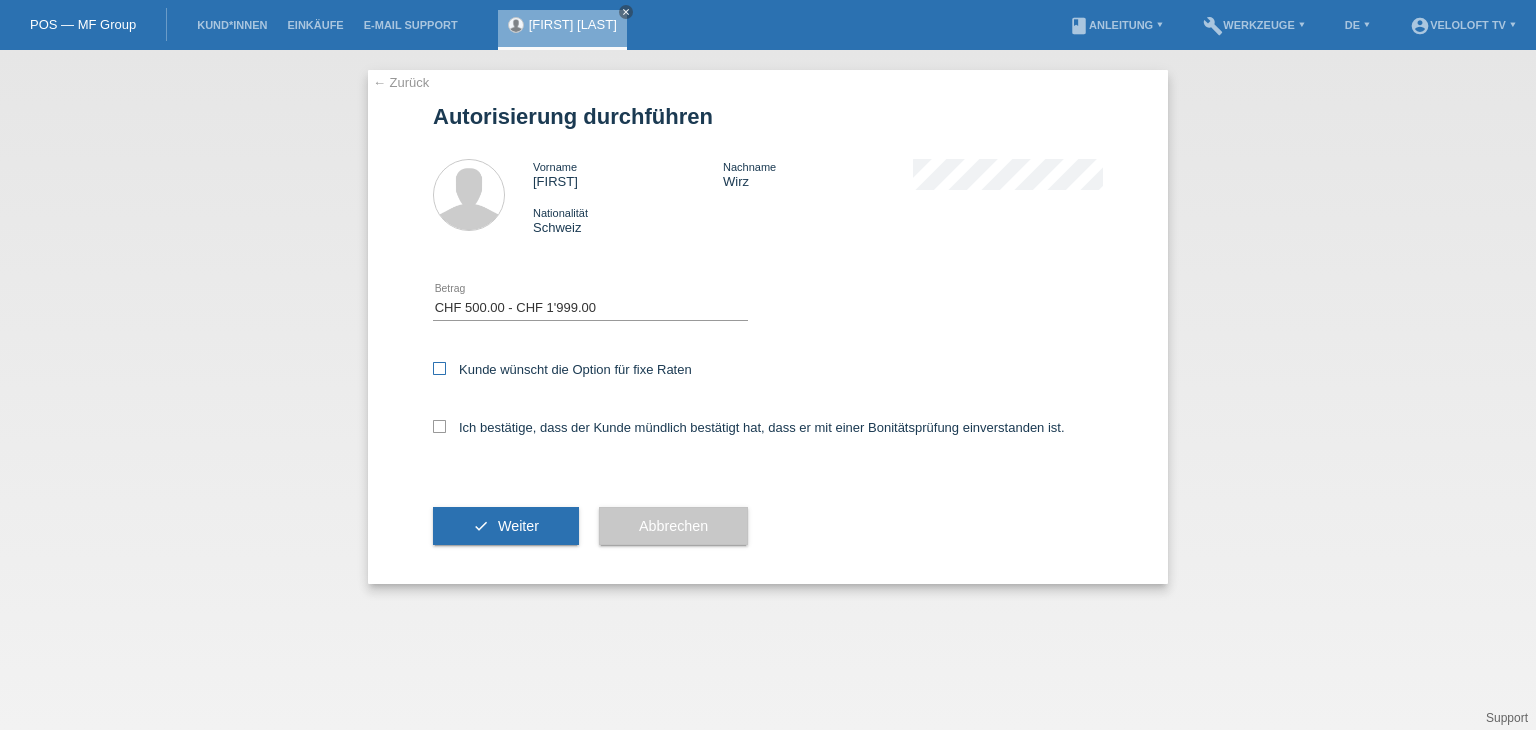 click on "Kunde wünscht die Option für fixe Raten" at bounding box center [562, 369] 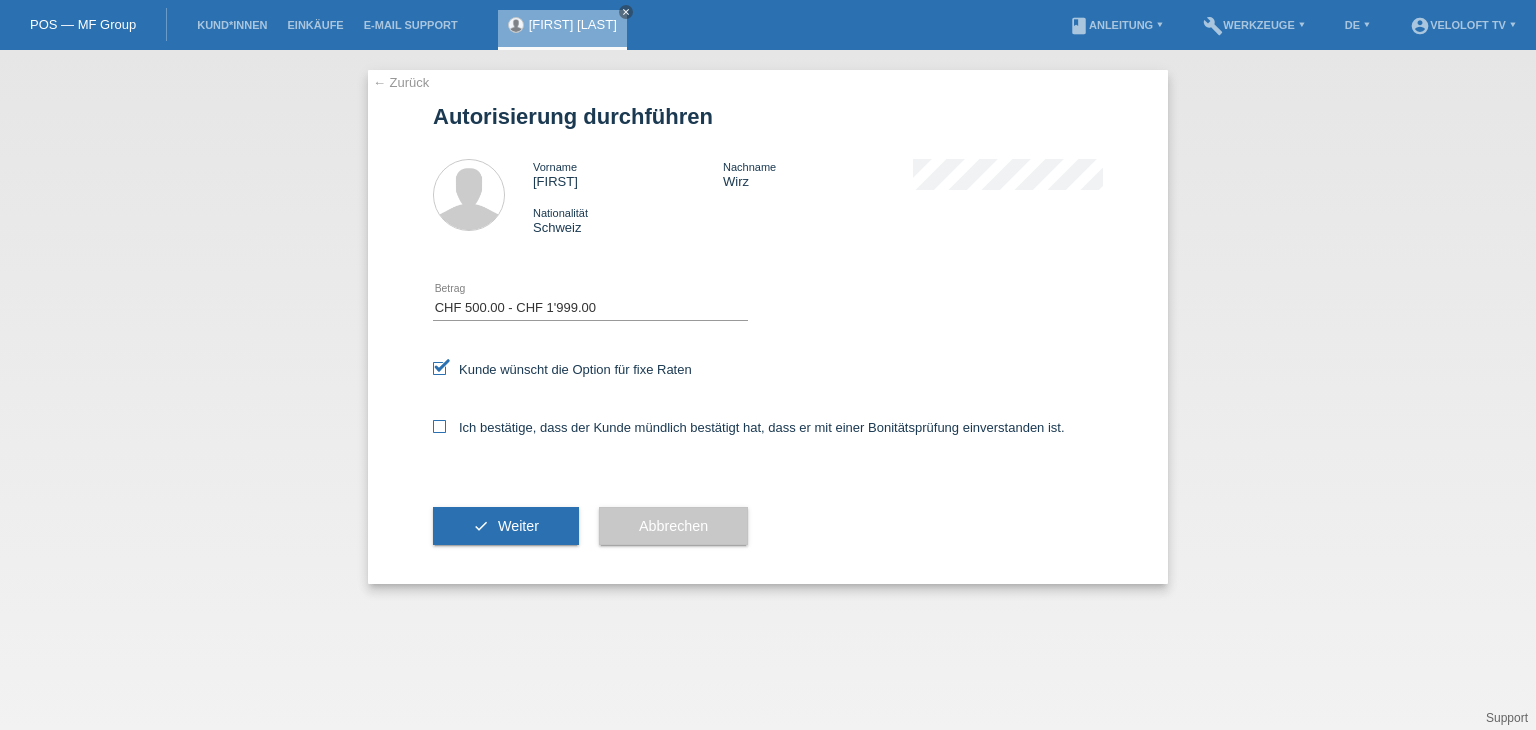 click on "Ich bestätige, dass der Kunde mündlich bestätigt hat, dass er mit einer Bonitätsprüfung einverstanden ist." at bounding box center (749, 427) 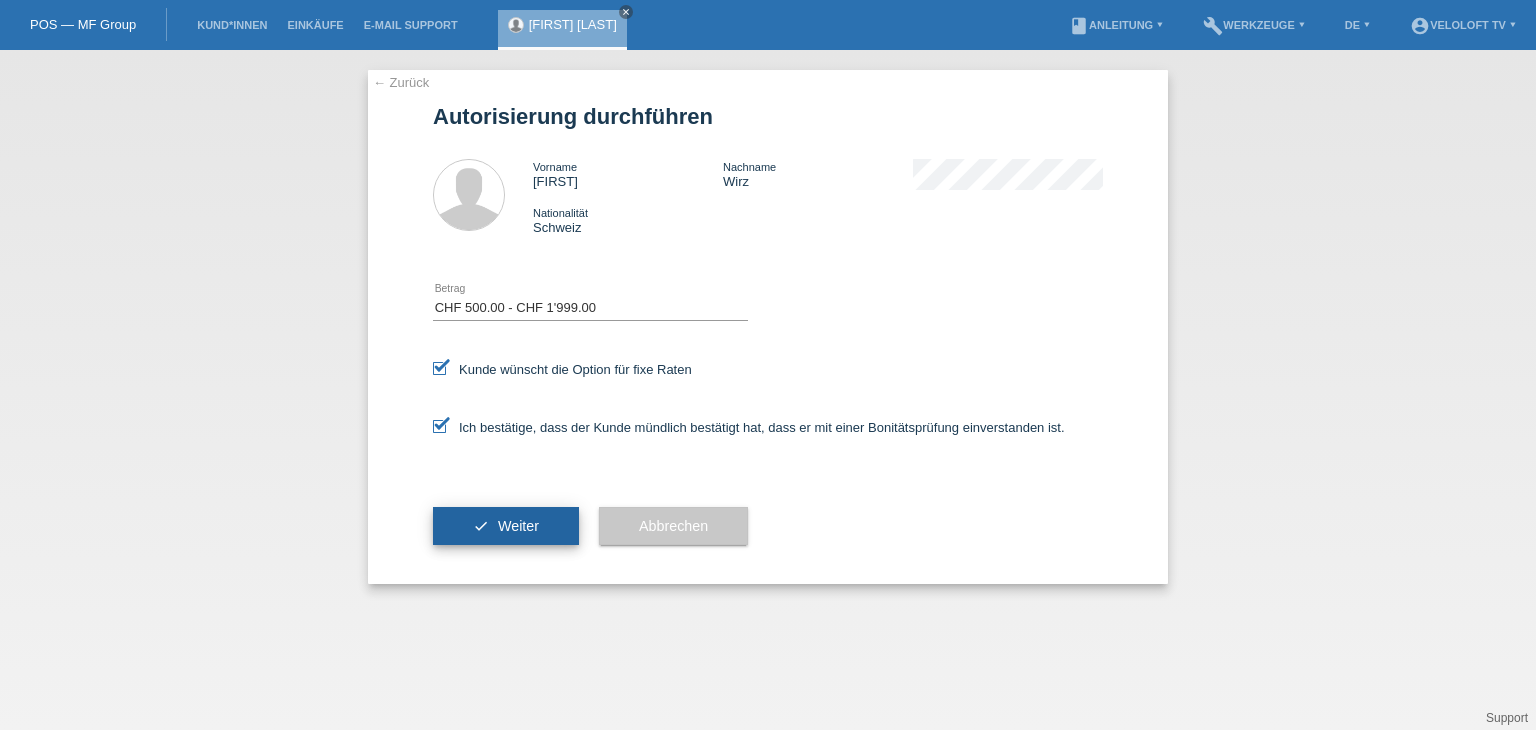 click on "Weiter" at bounding box center (518, 526) 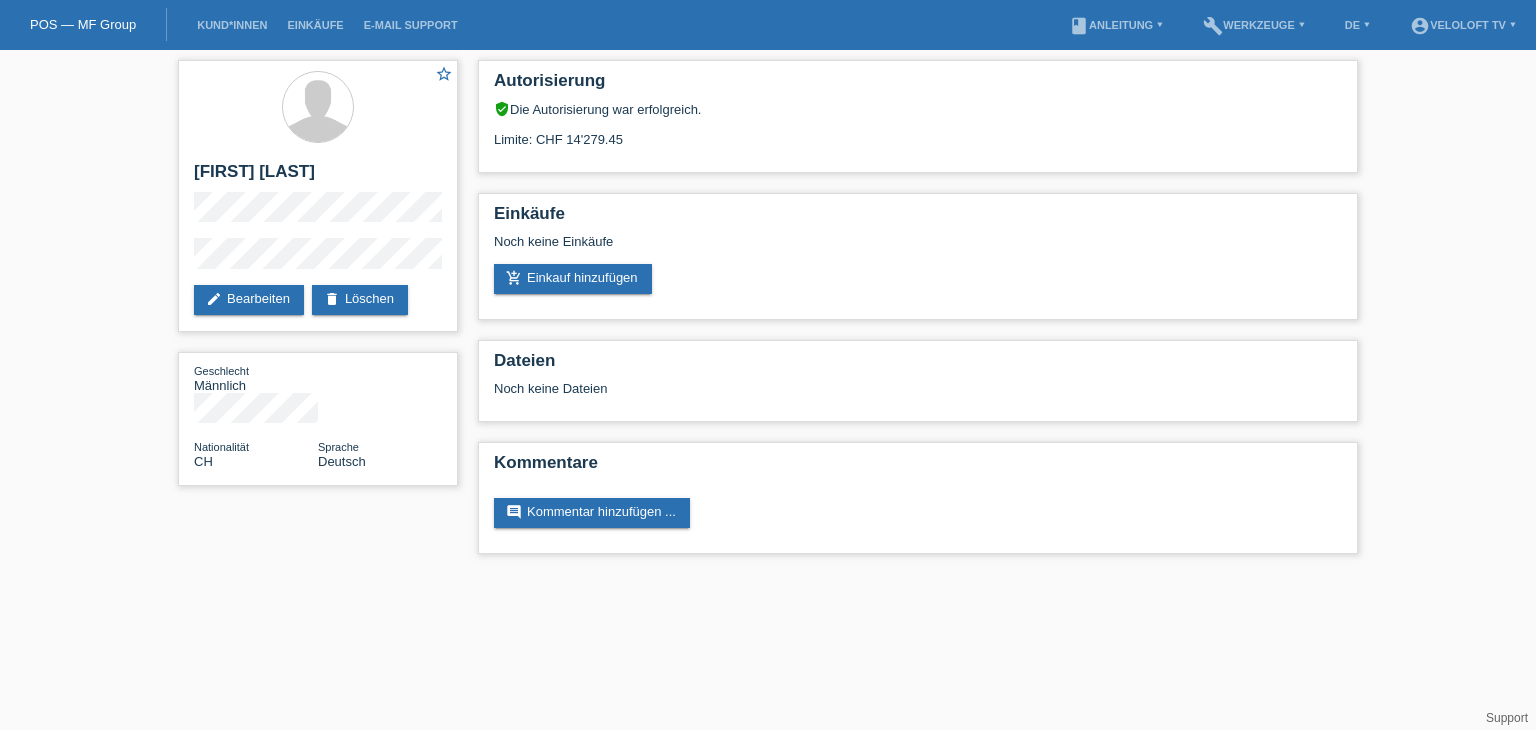 scroll, scrollTop: 0, scrollLeft: 0, axis: both 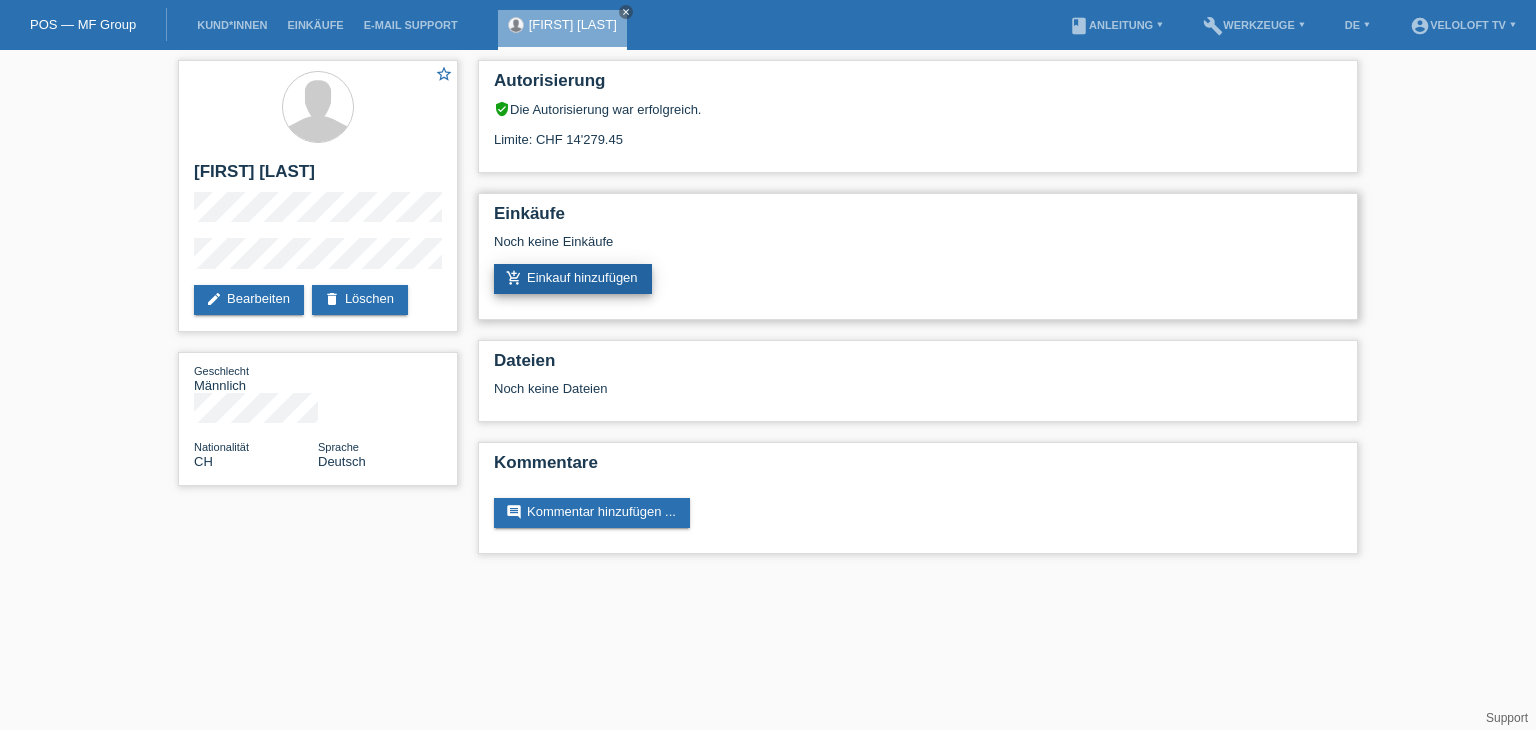 click on "add_shopping_cart  Einkauf hinzufügen" at bounding box center (573, 279) 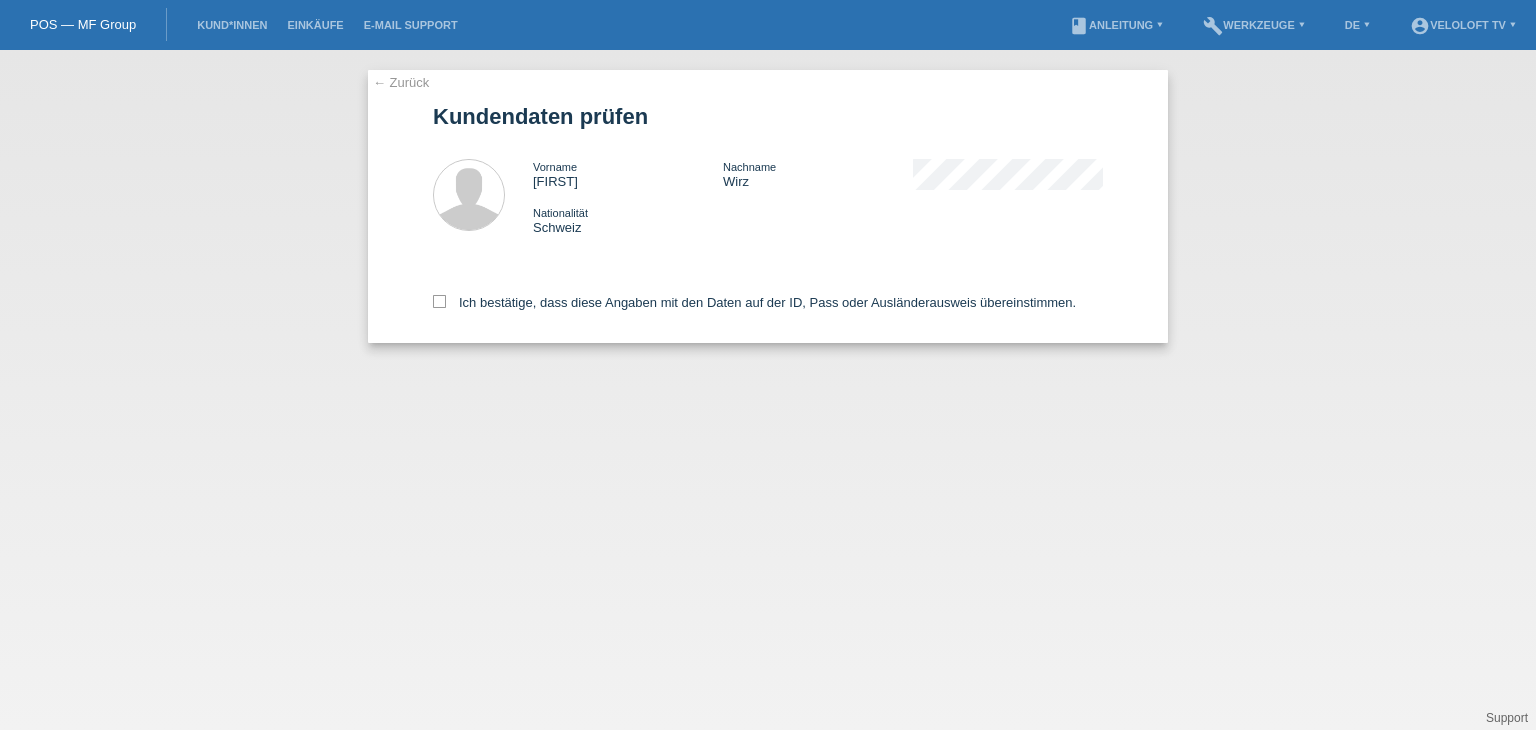 scroll, scrollTop: 0, scrollLeft: 0, axis: both 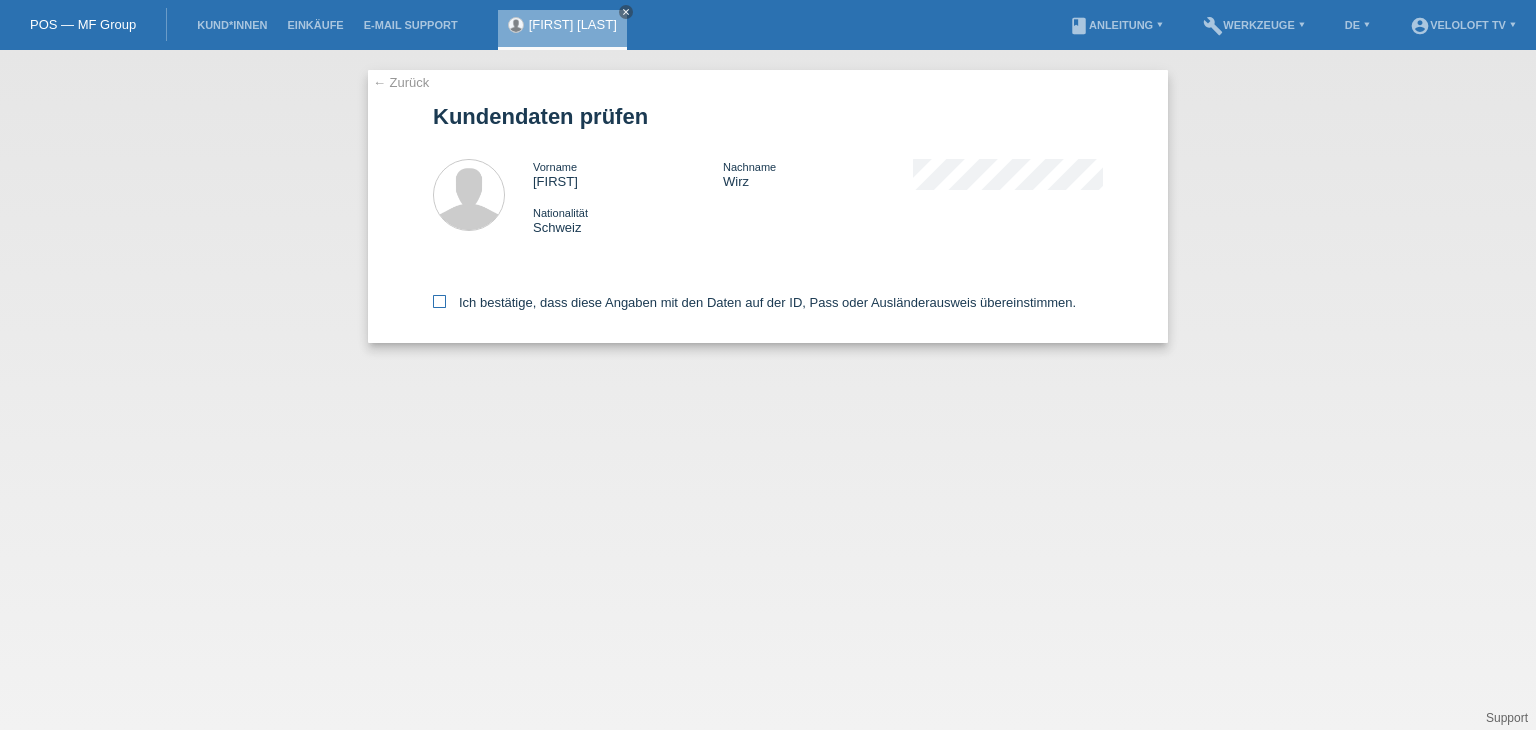 click on "Ich bestätige, dass diese Angaben mit den Daten auf der ID, Pass oder Ausländerausweis übereinstimmen." at bounding box center [754, 302] 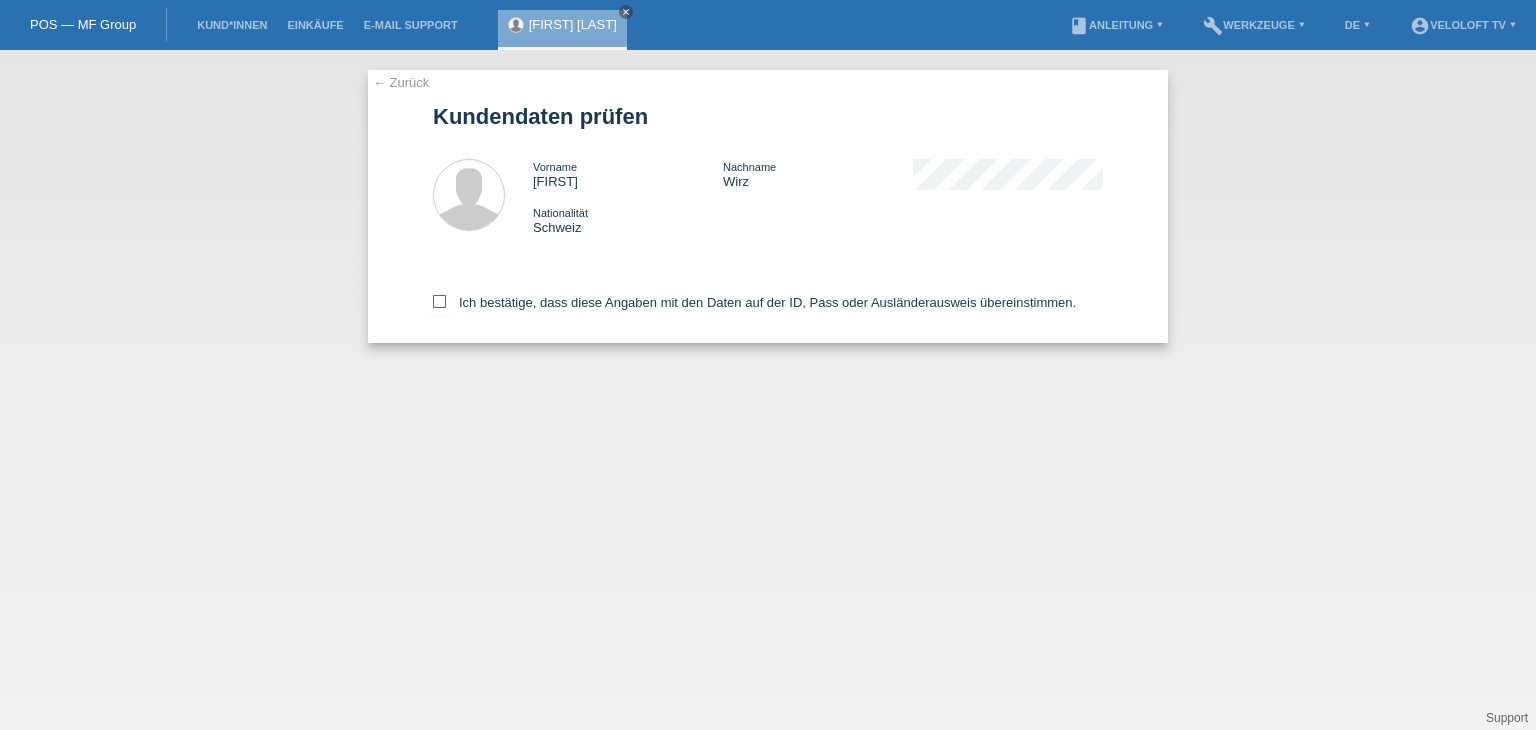 checkbox on "true" 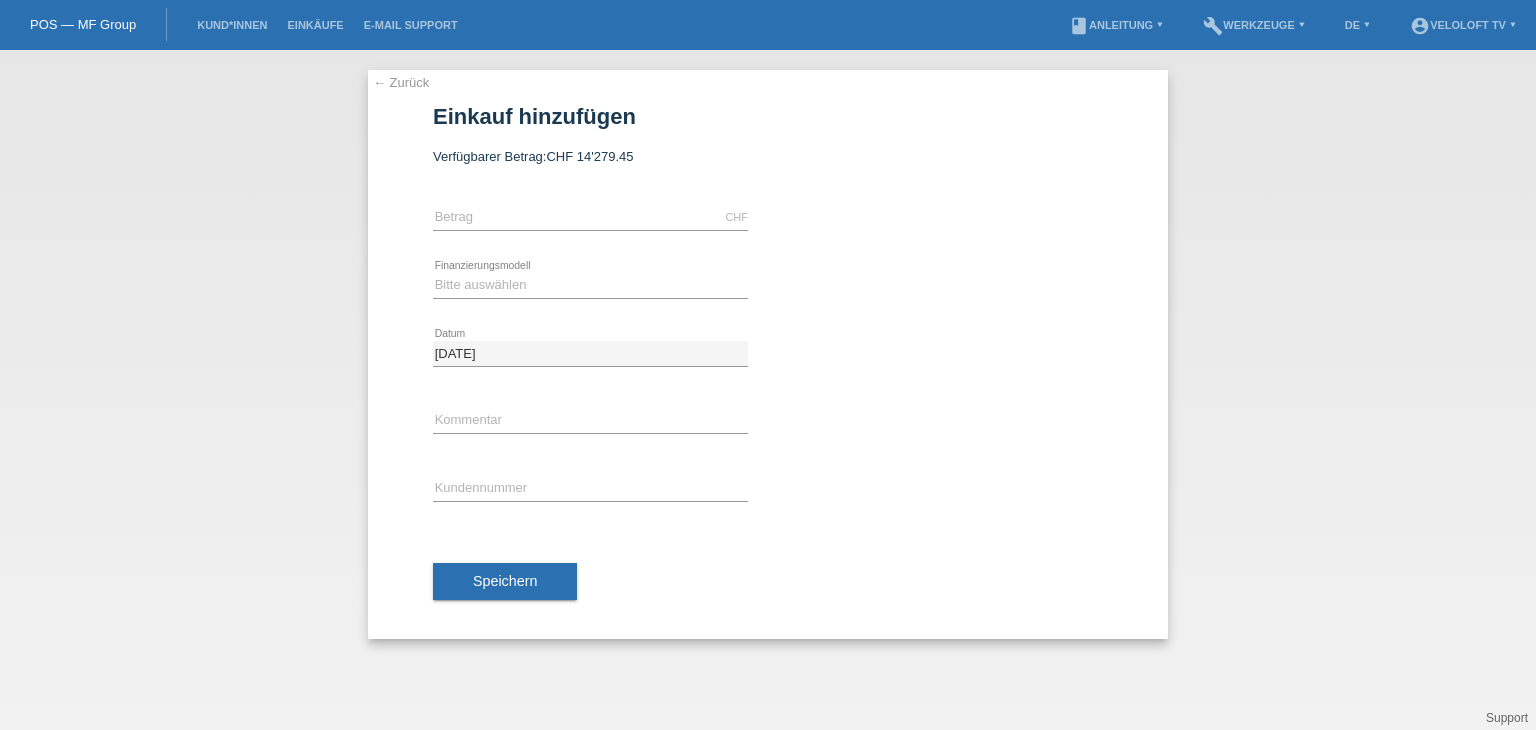 scroll, scrollTop: 0, scrollLeft: 0, axis: both 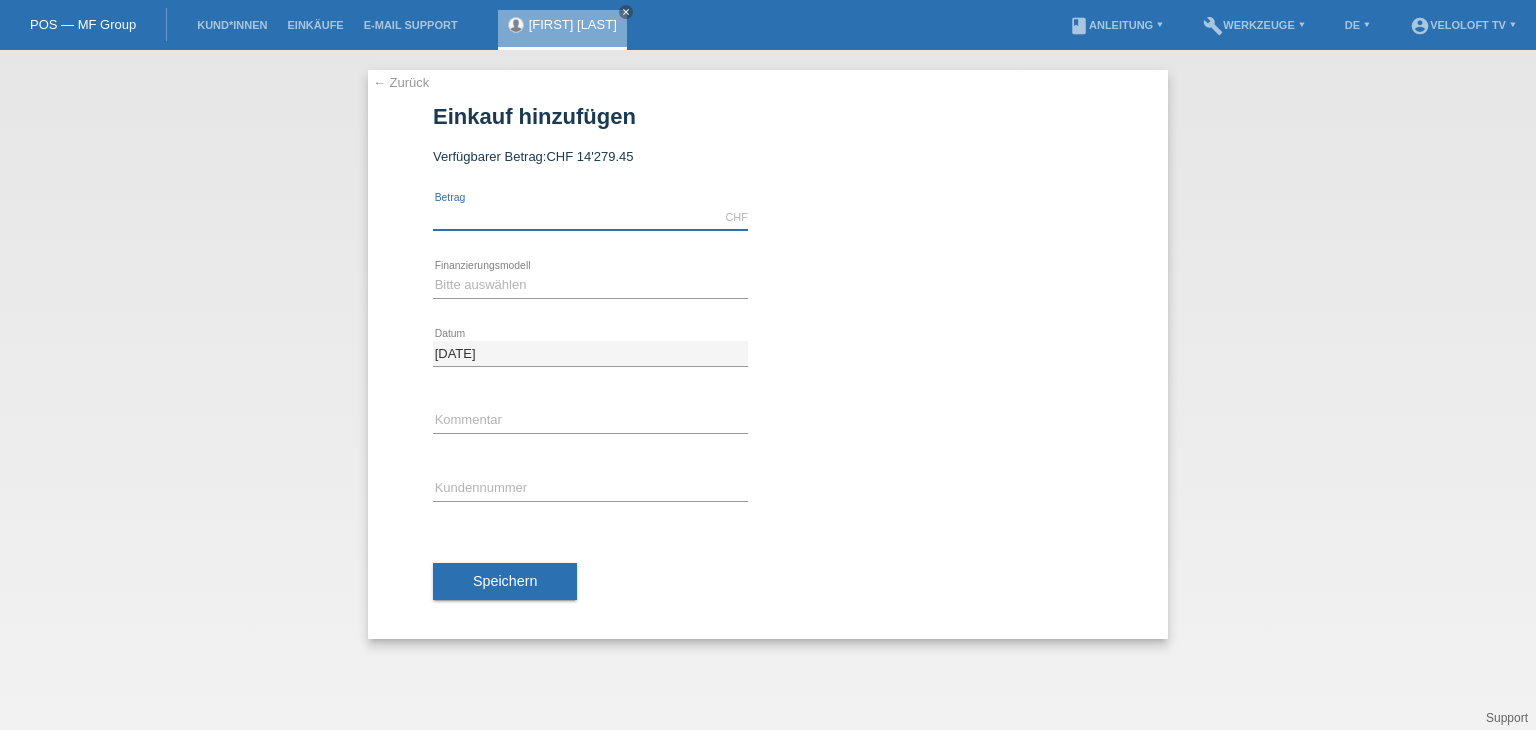 click at bounding box center [590, 217] 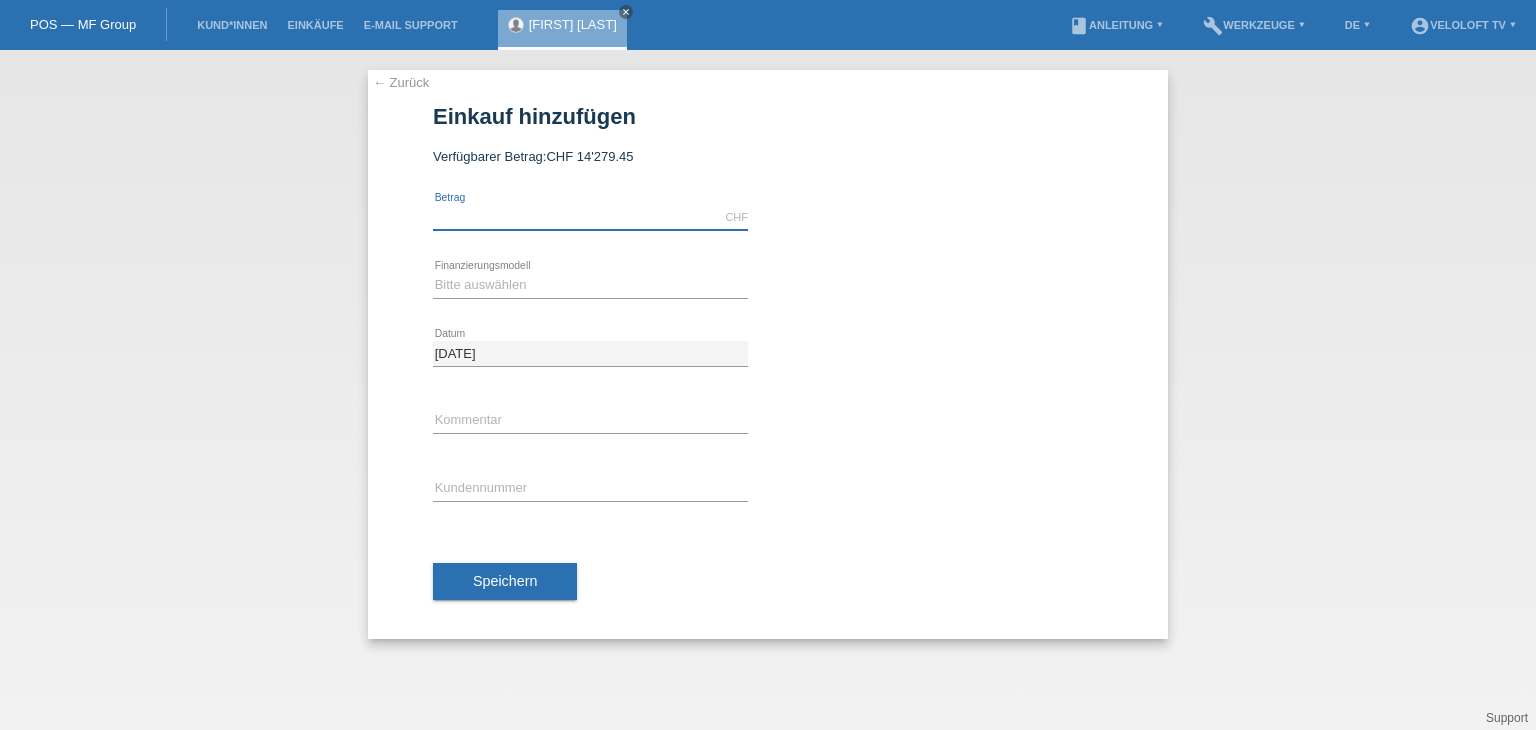 type on "2390.00" 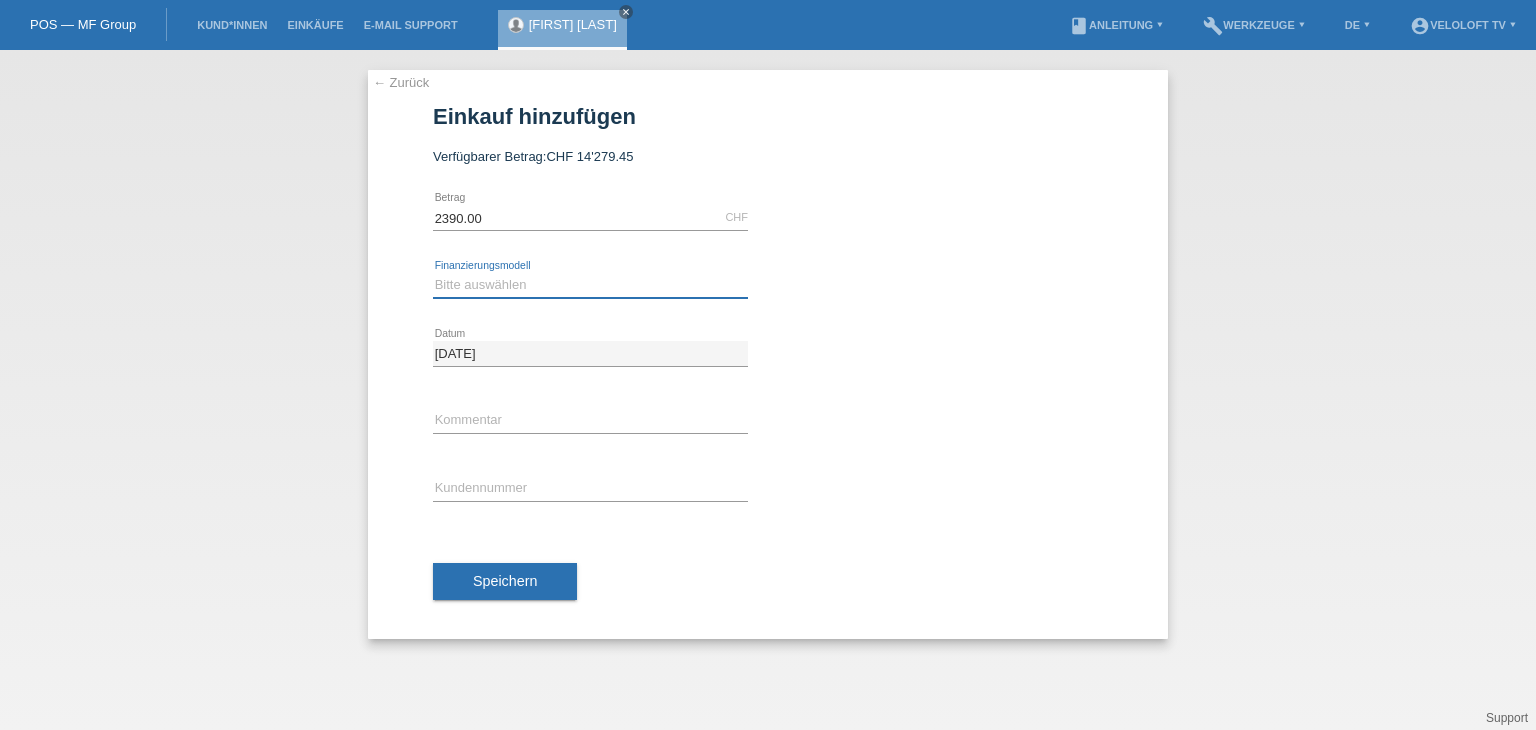click on "Bitte auswählen
Fixe Raten
Kauf auf Rechnung mit Teilzahlungsoption" at bounding box center (590, 285) 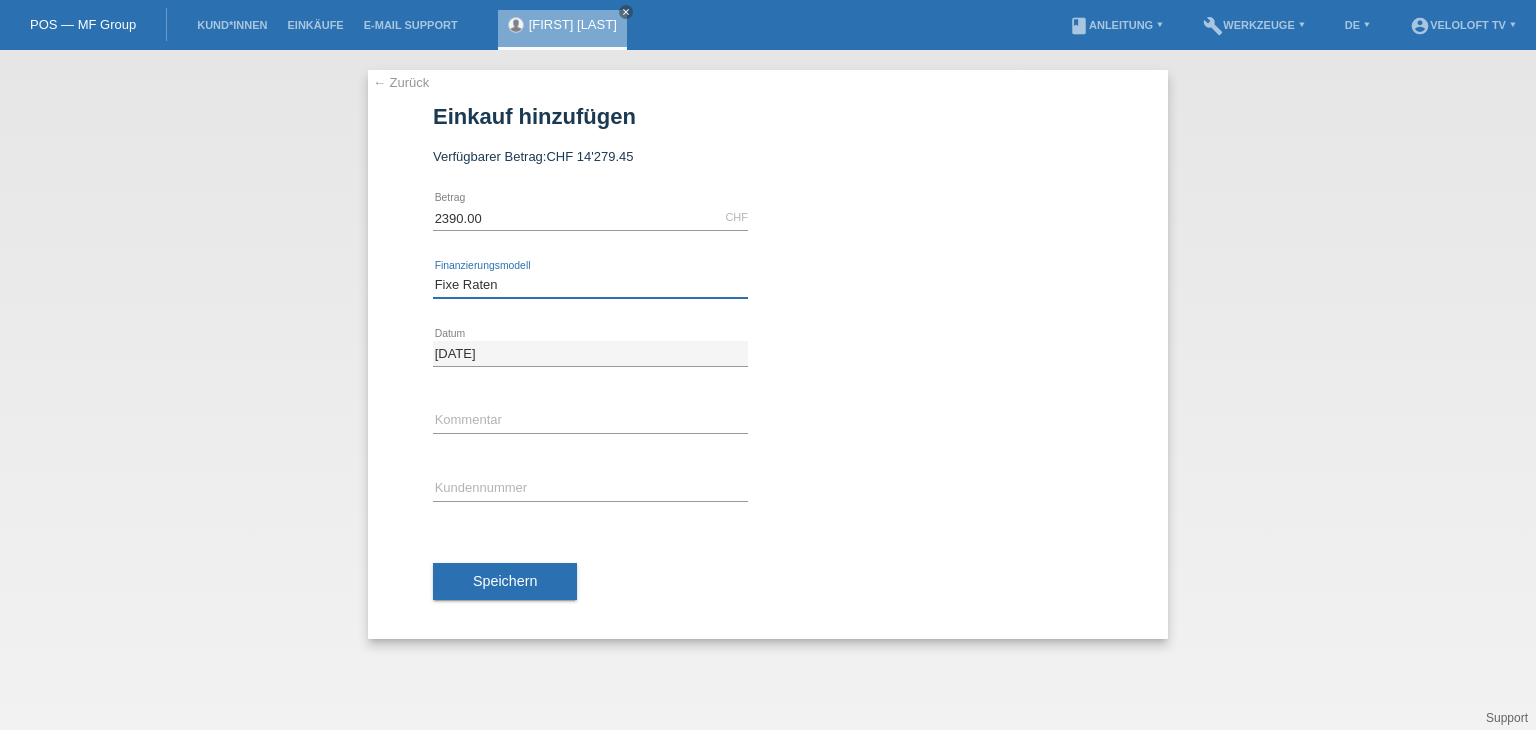 click on "Bitte auswählen
Fixe Raten
Kauf auf Rechnung mit Teilzahlungsoption" at bounding box center [590, 285] 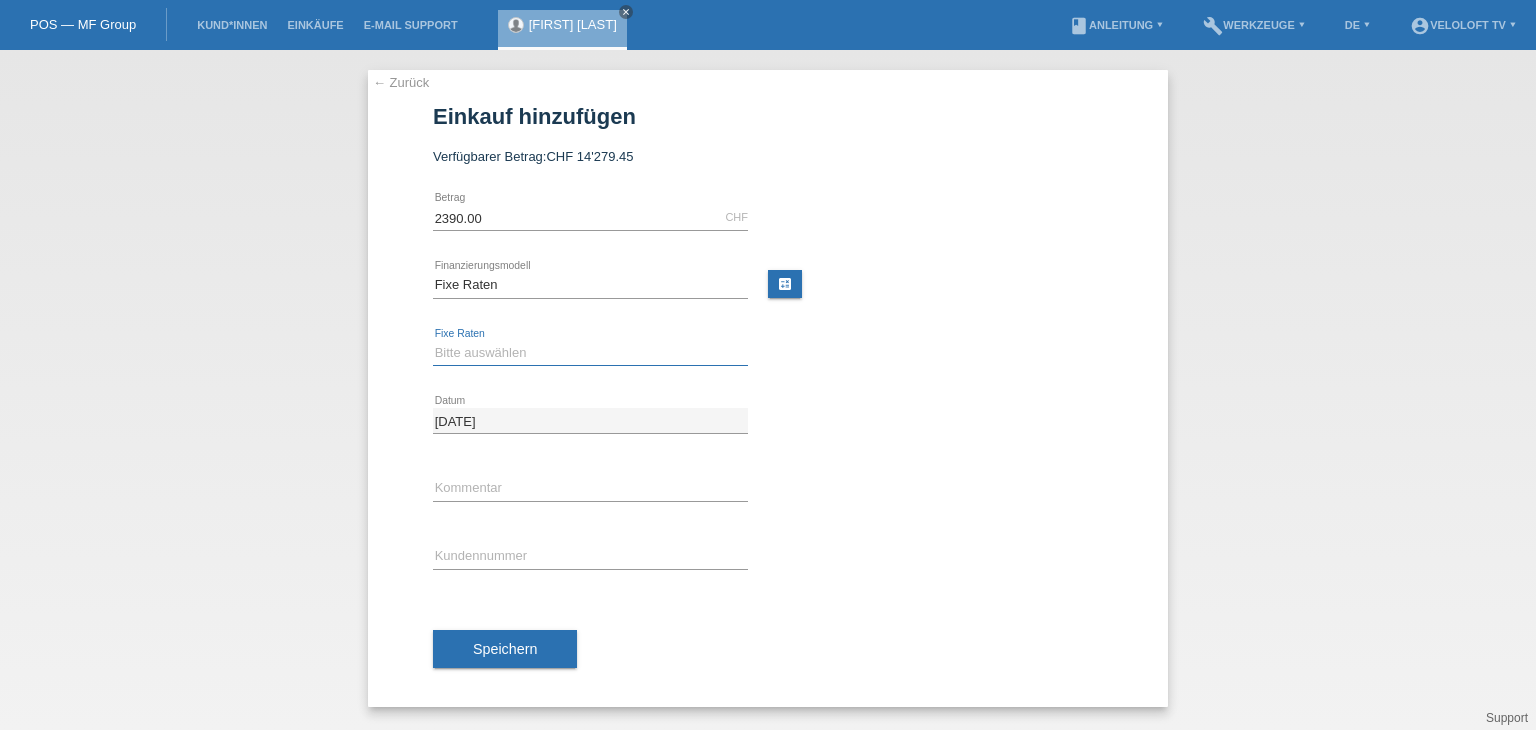 click on "Bitte auswählen
4 Raten
5 Raten
6 Raten
7 Raten
8 Raten
9 Raten
10 Raten
11 Raten" at bounding box center (590, 353) 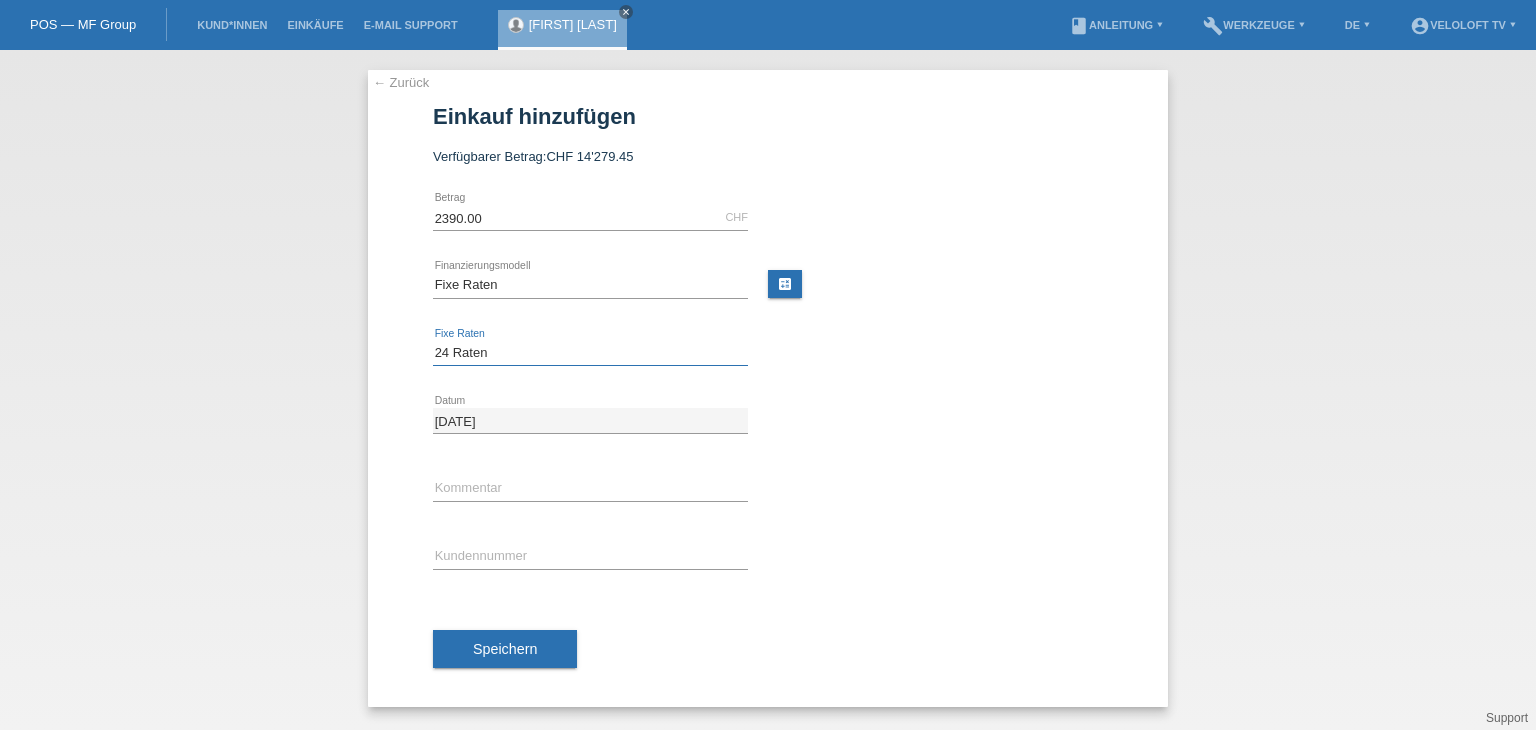 click on "Bitte auswählen
4 Raten
5 Raten
6 Raten
7 Raten
8 Raten
9 Raten
10 Raten
11 Raten" at bounding box center (590, 353) 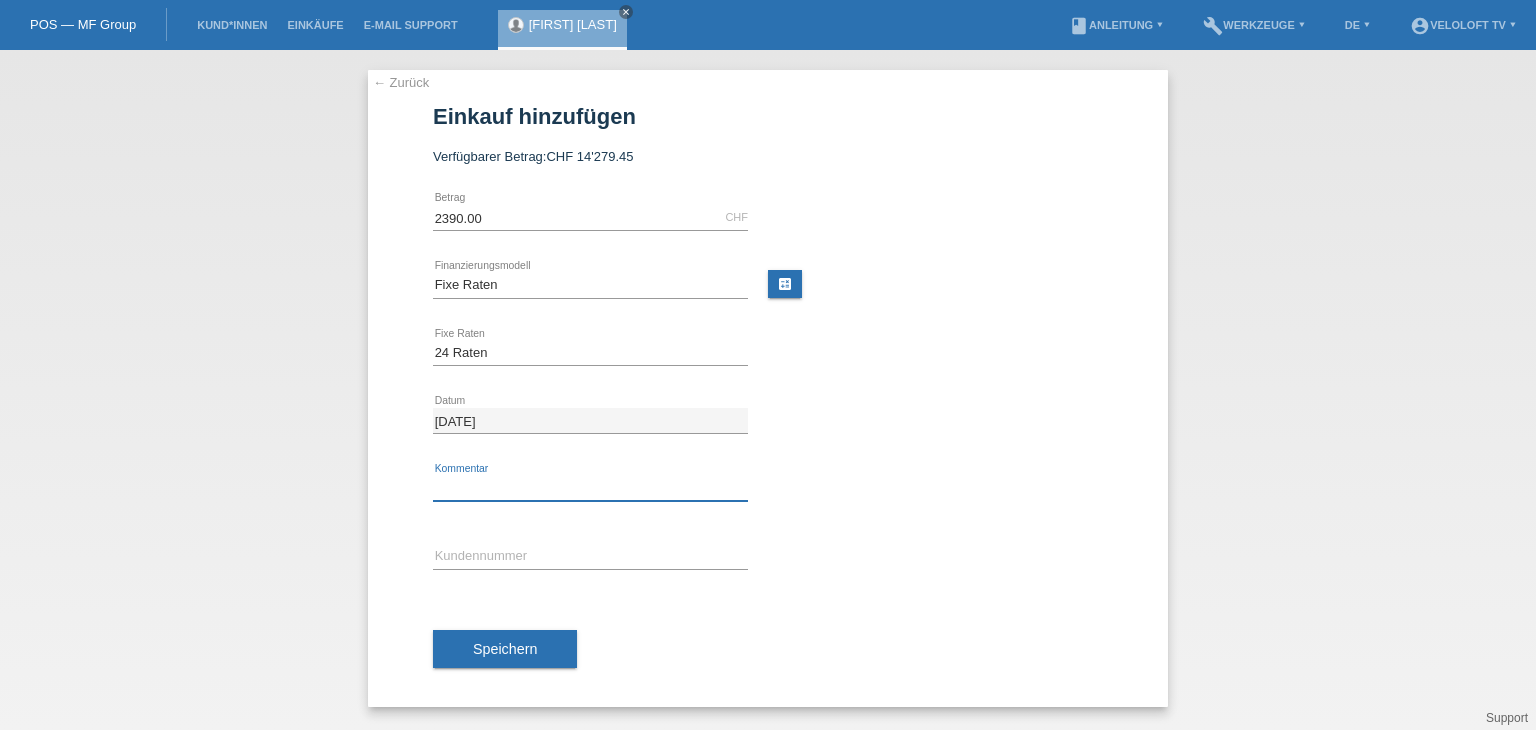 click at bounding box center (590, 488) 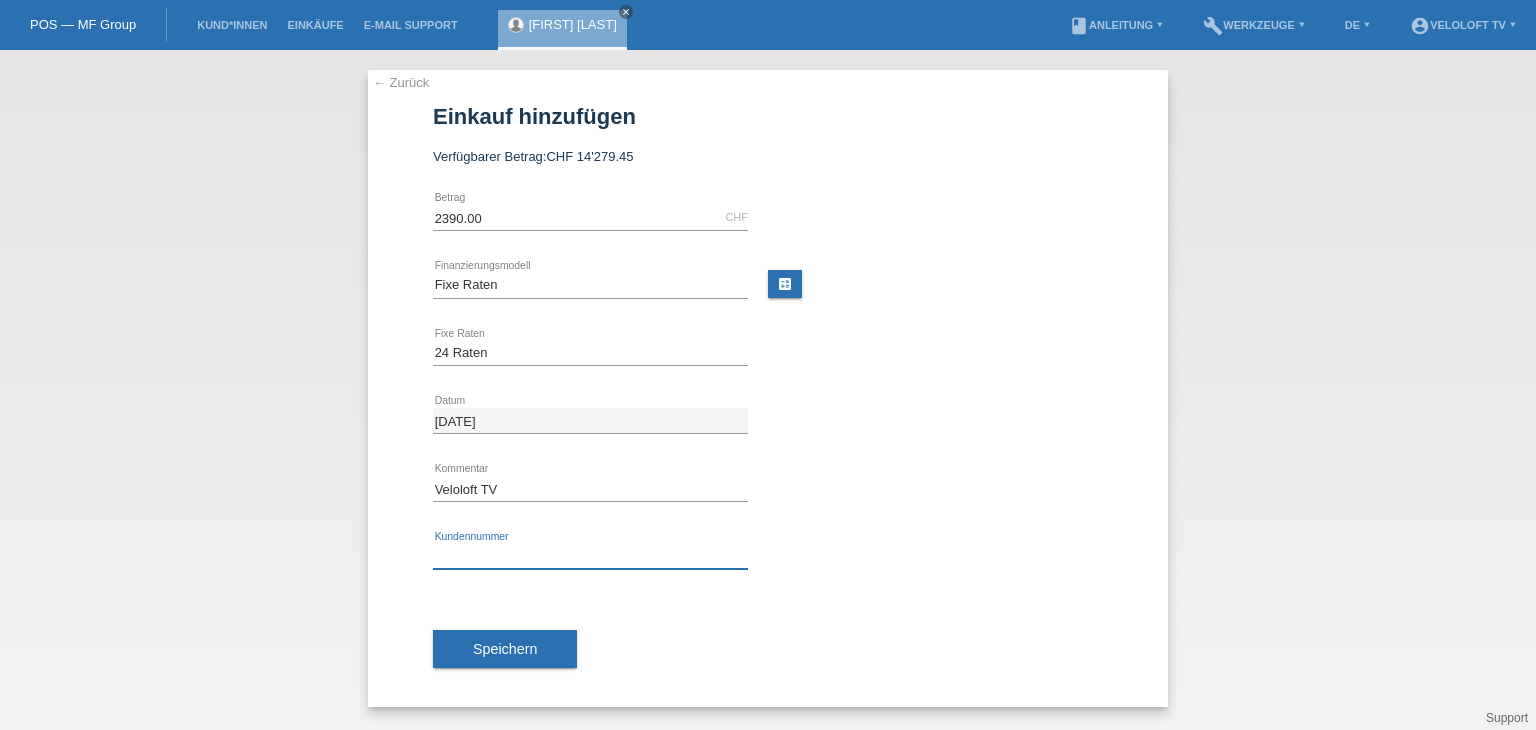 click at bounding box center [590, 556] 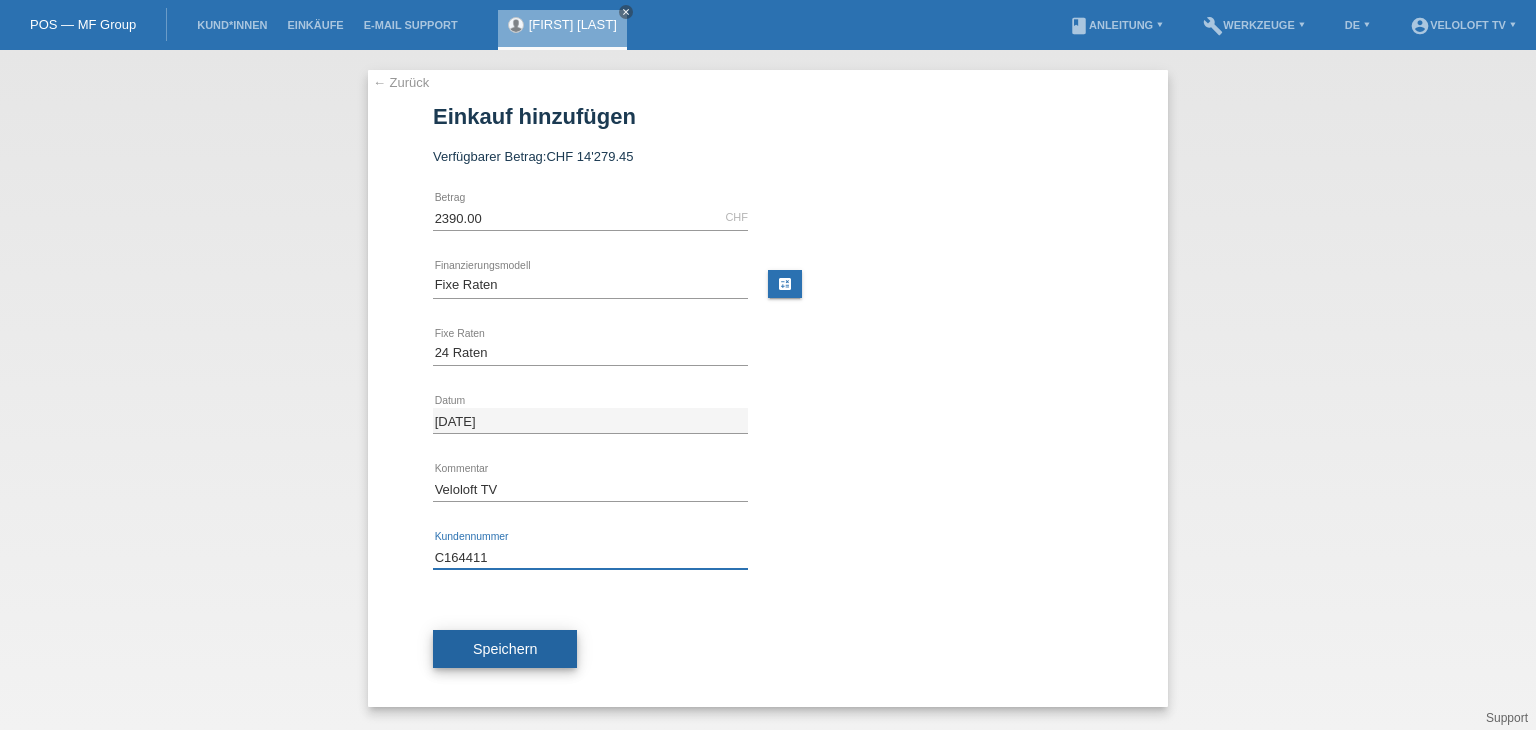 type on "C164411" 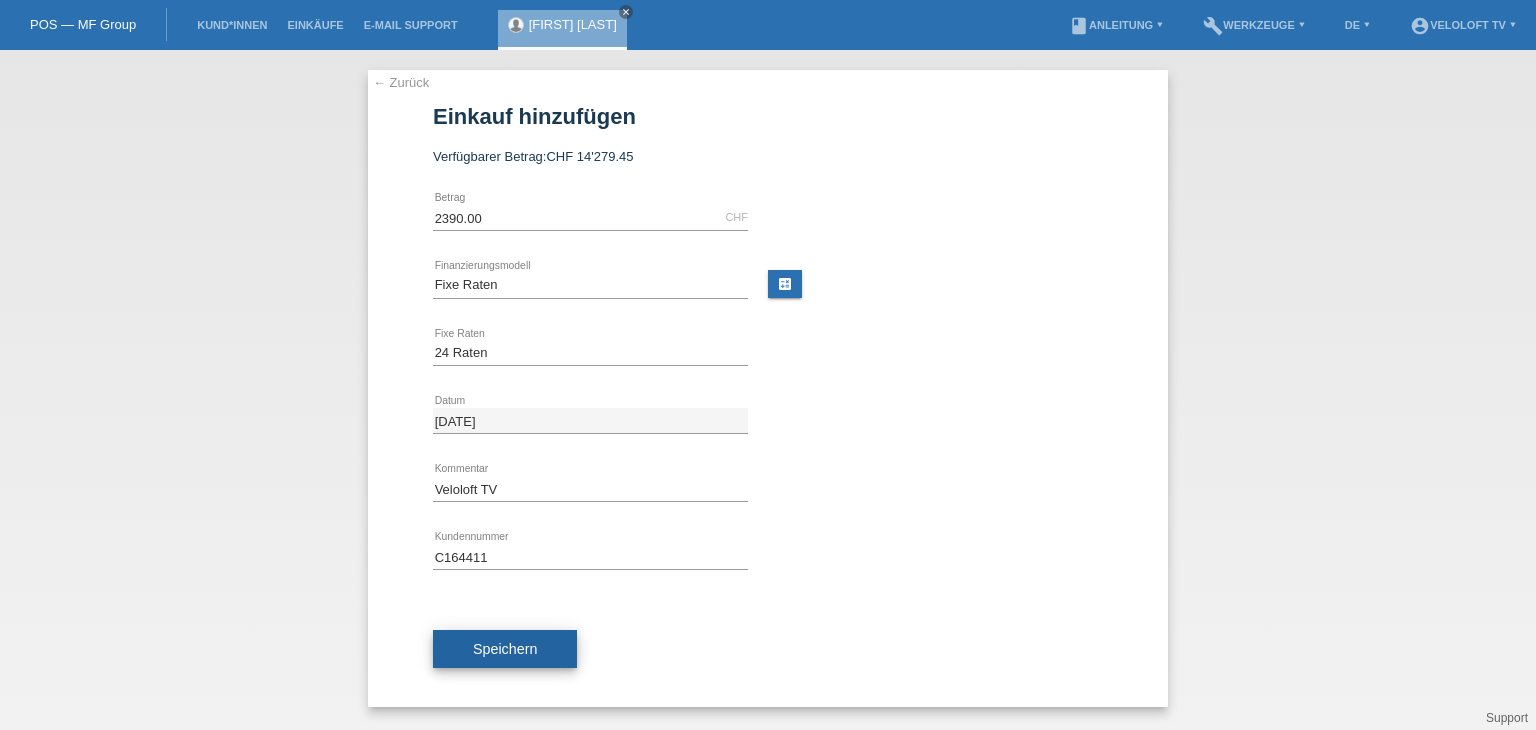 click on "Speichern" at bounding box center [505, 649] 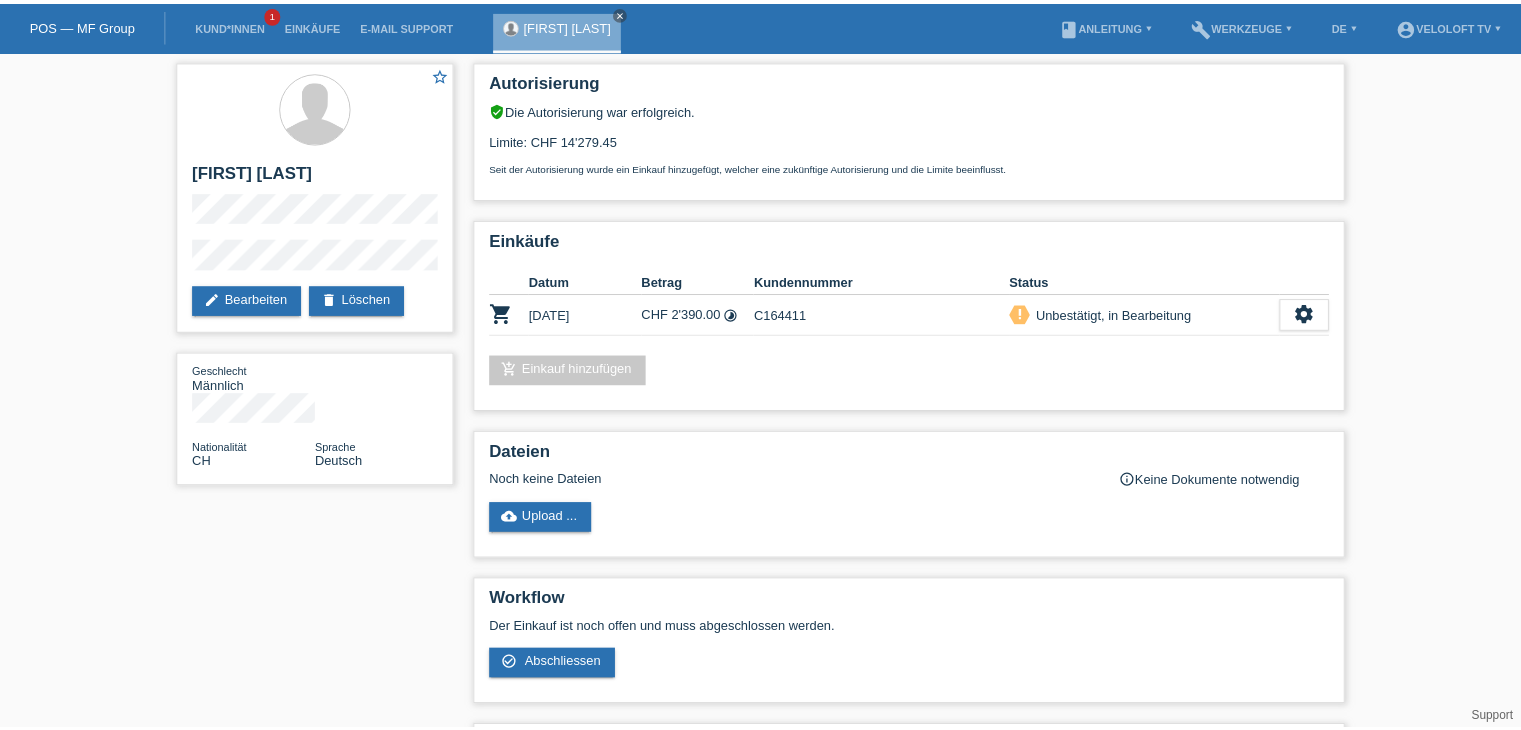scroll, scrollTop: 0, scrollLeft: 0, axis: both 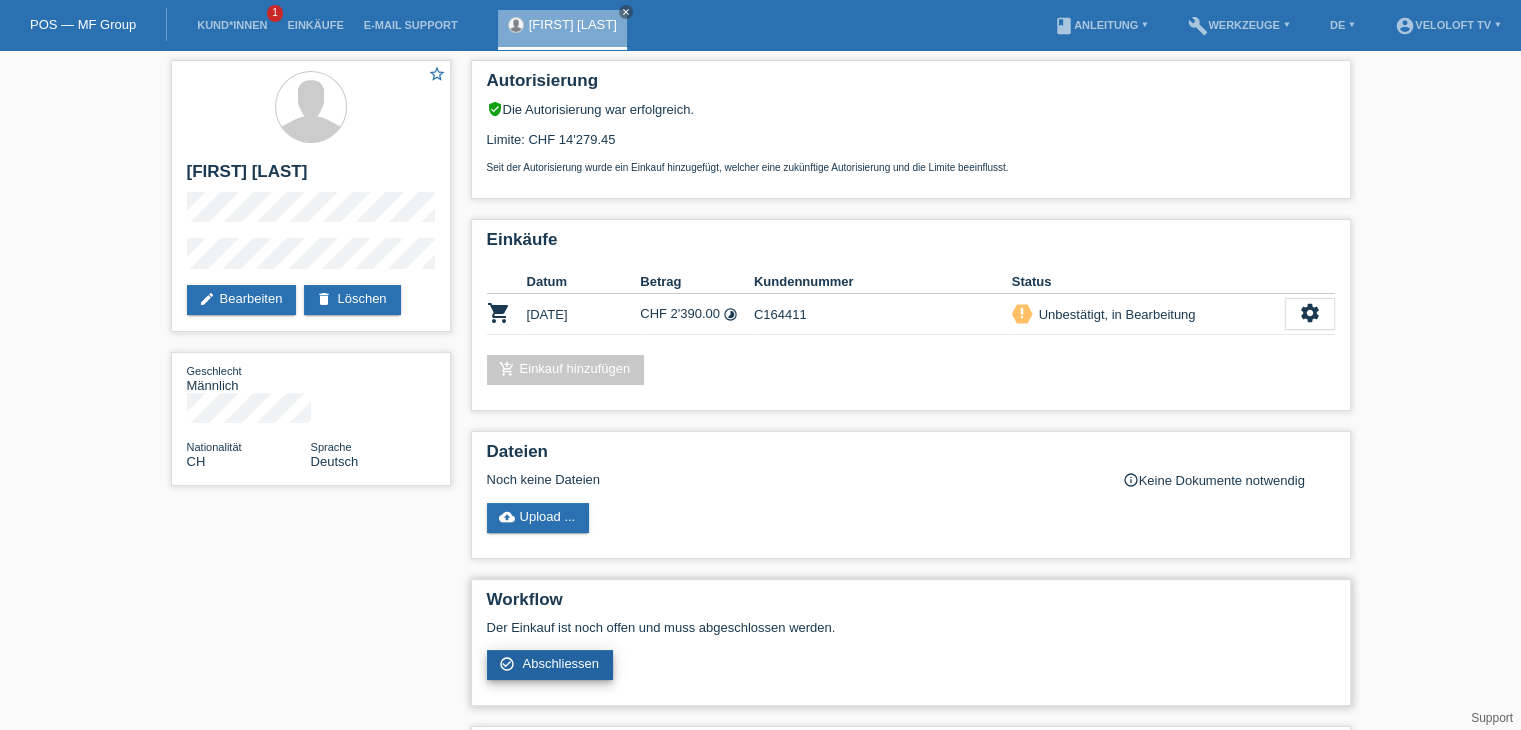 click on "Abschliessen" at bounding box center [560, 663] 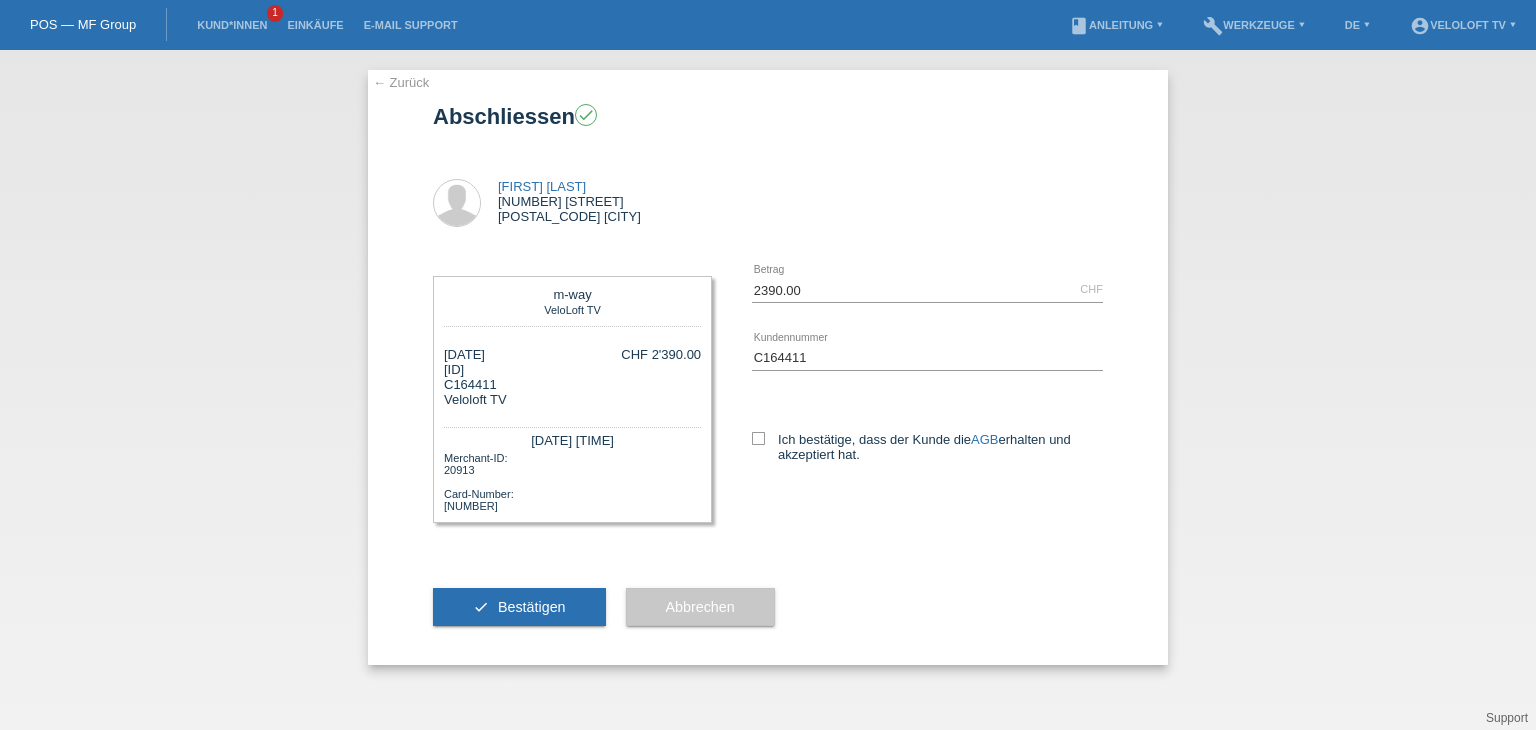 scroll, scrollTop: 0, scrollLeft: 0, axis: both 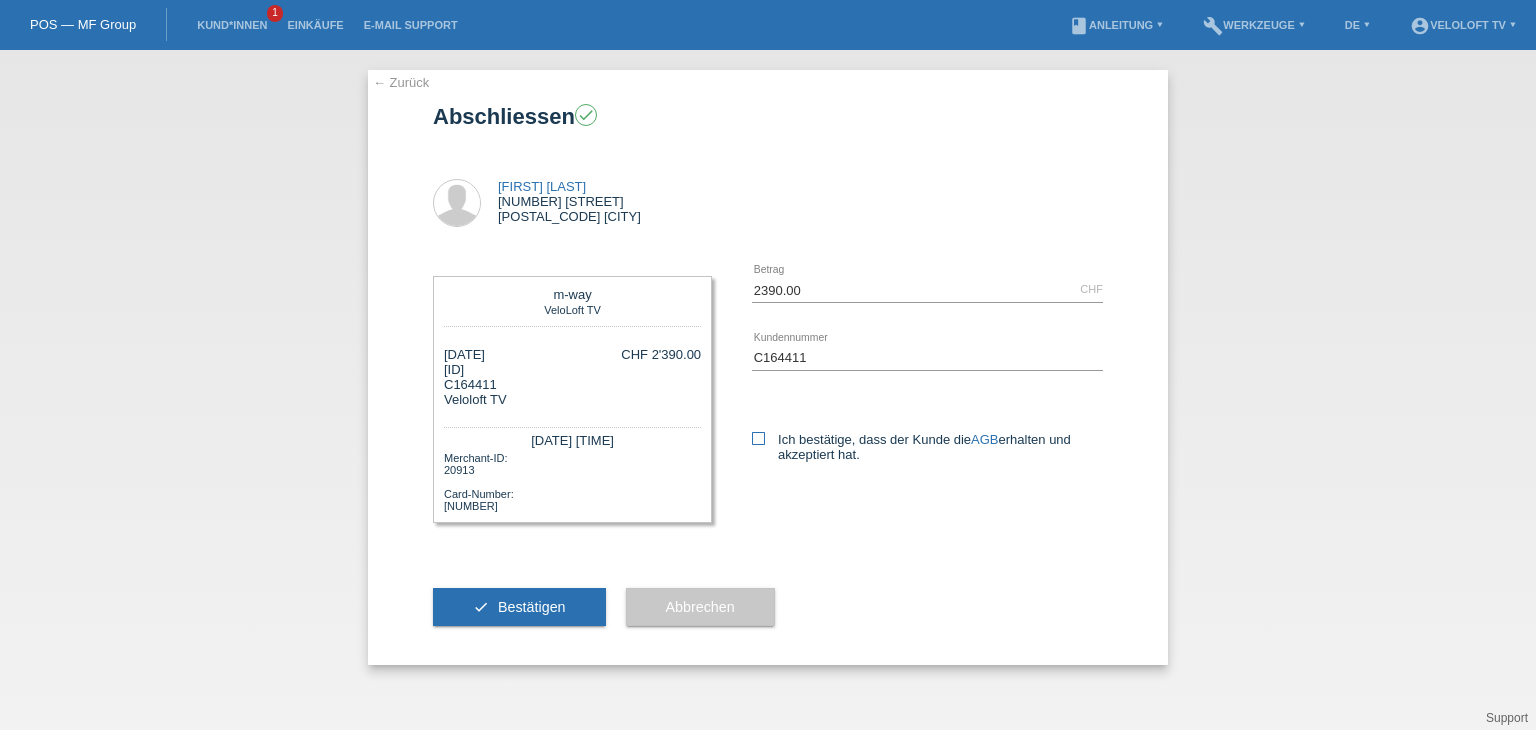 click on "Ich bestätige, dass der Kunde die  AGB  erhalten und akzeptiert hat." at bounding box center [927, 447] 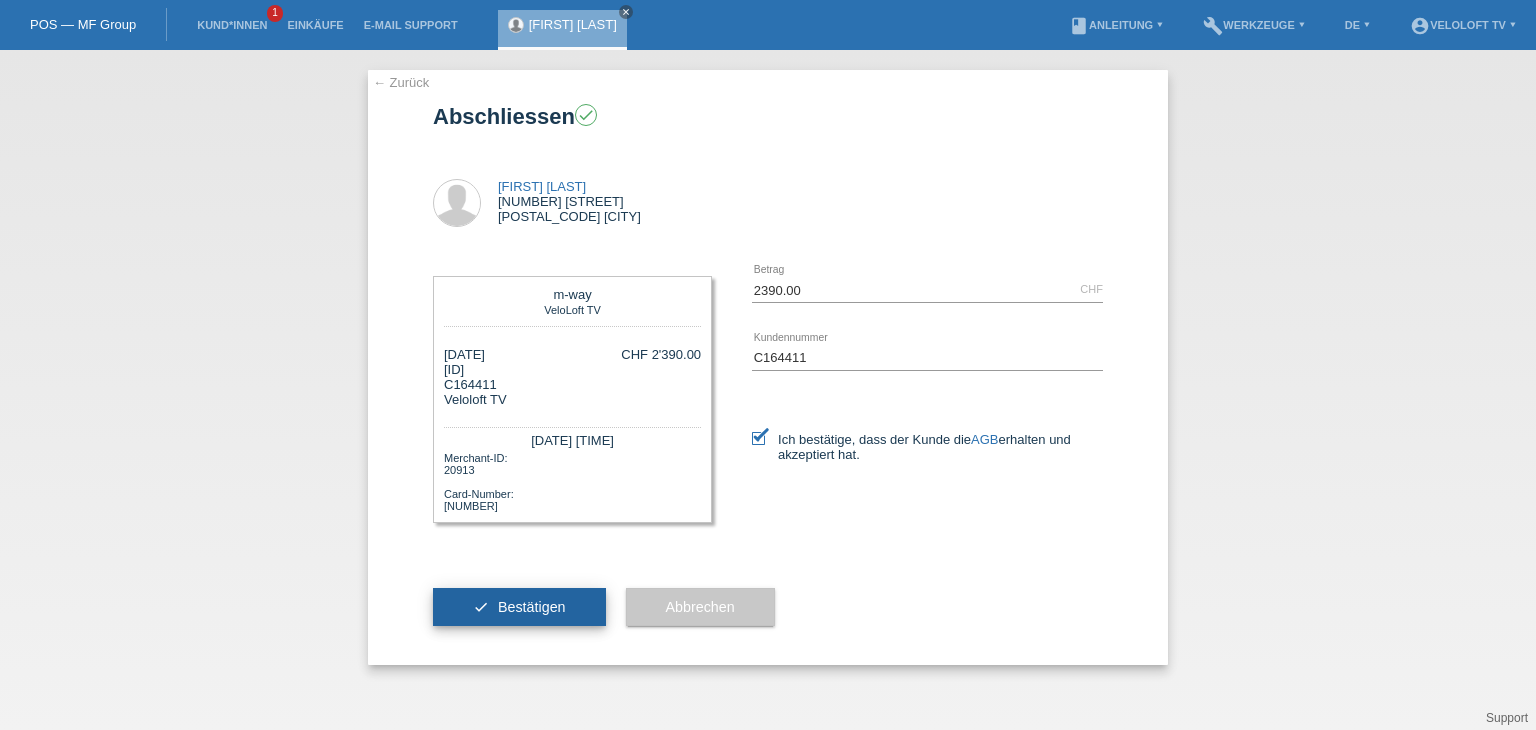 click on "check   Bestätigen" at bounding box center (519, 607) 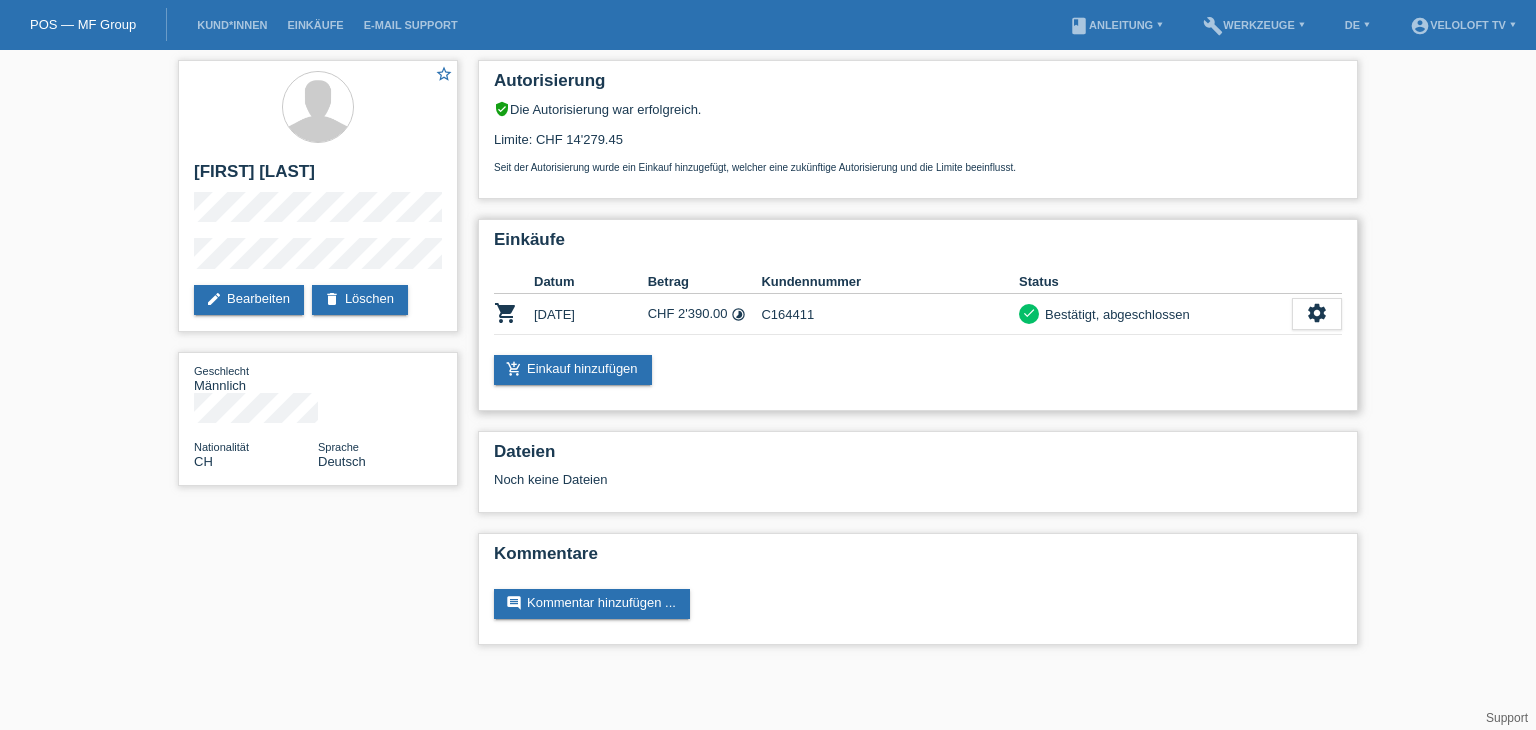 scroll, scrollTop: 0, scrollLeft: 0, axis: both 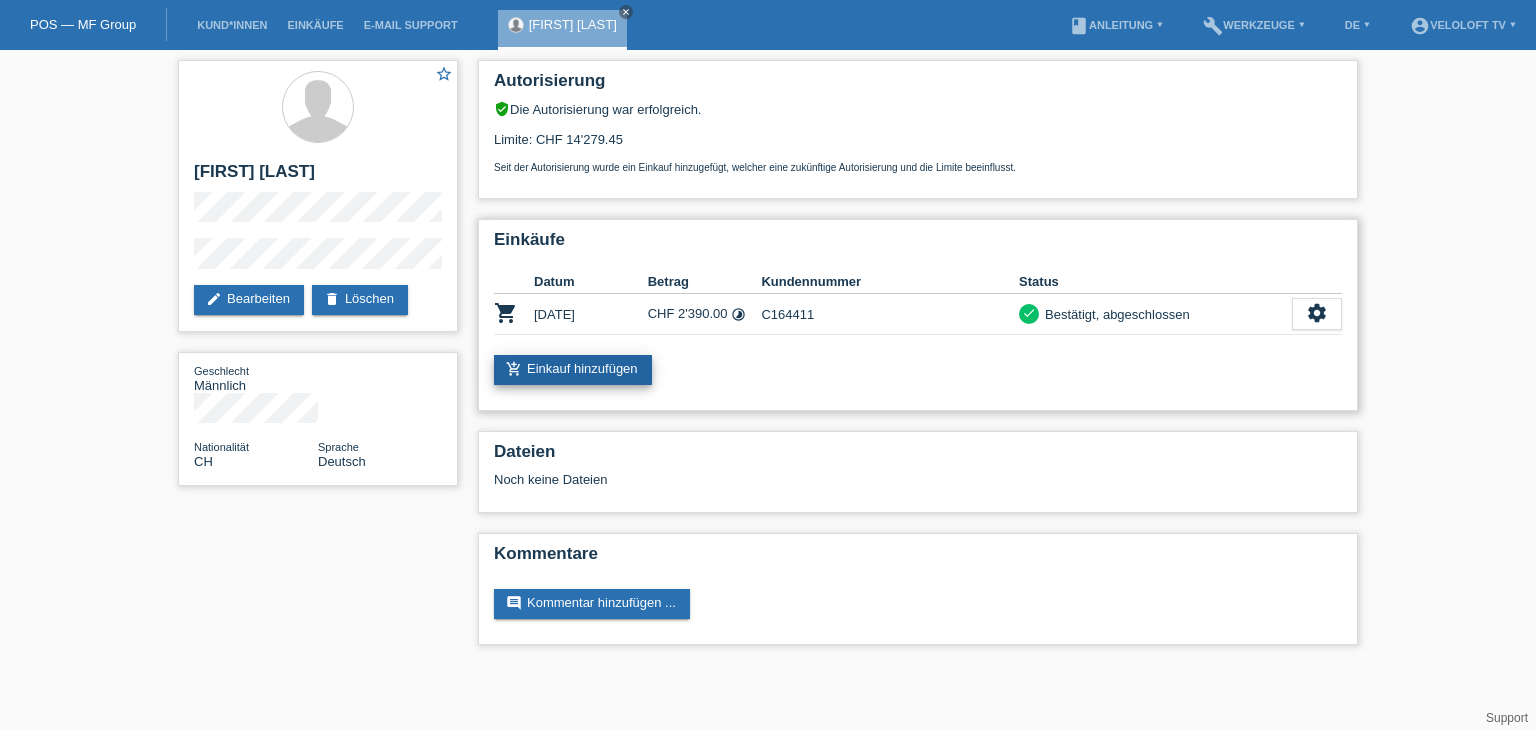click on "add_shopping_cart  Einkauf hinzufügen" at bounding box center [573, 370] 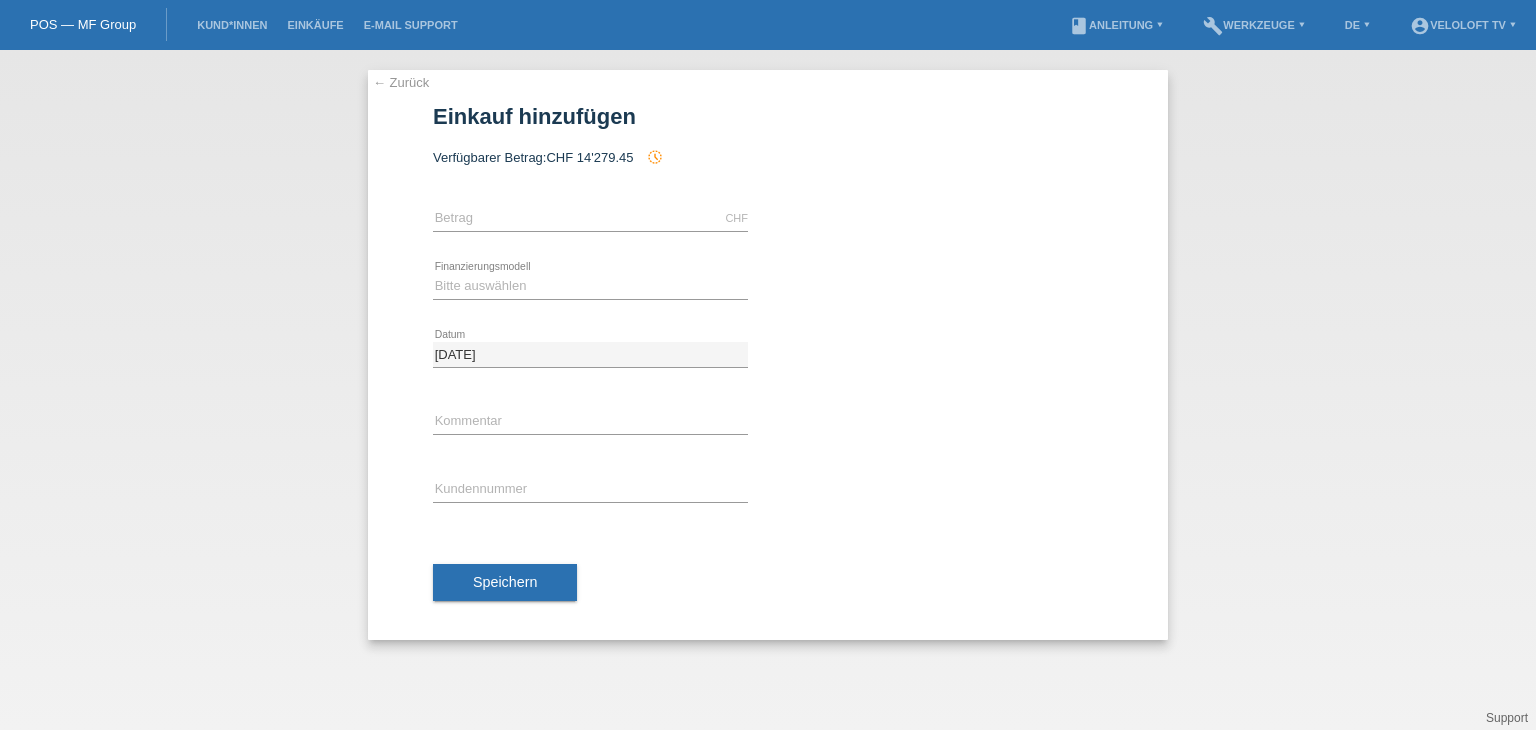 scroll, scrollTop: 0, scrollLeft: 0, axis: both 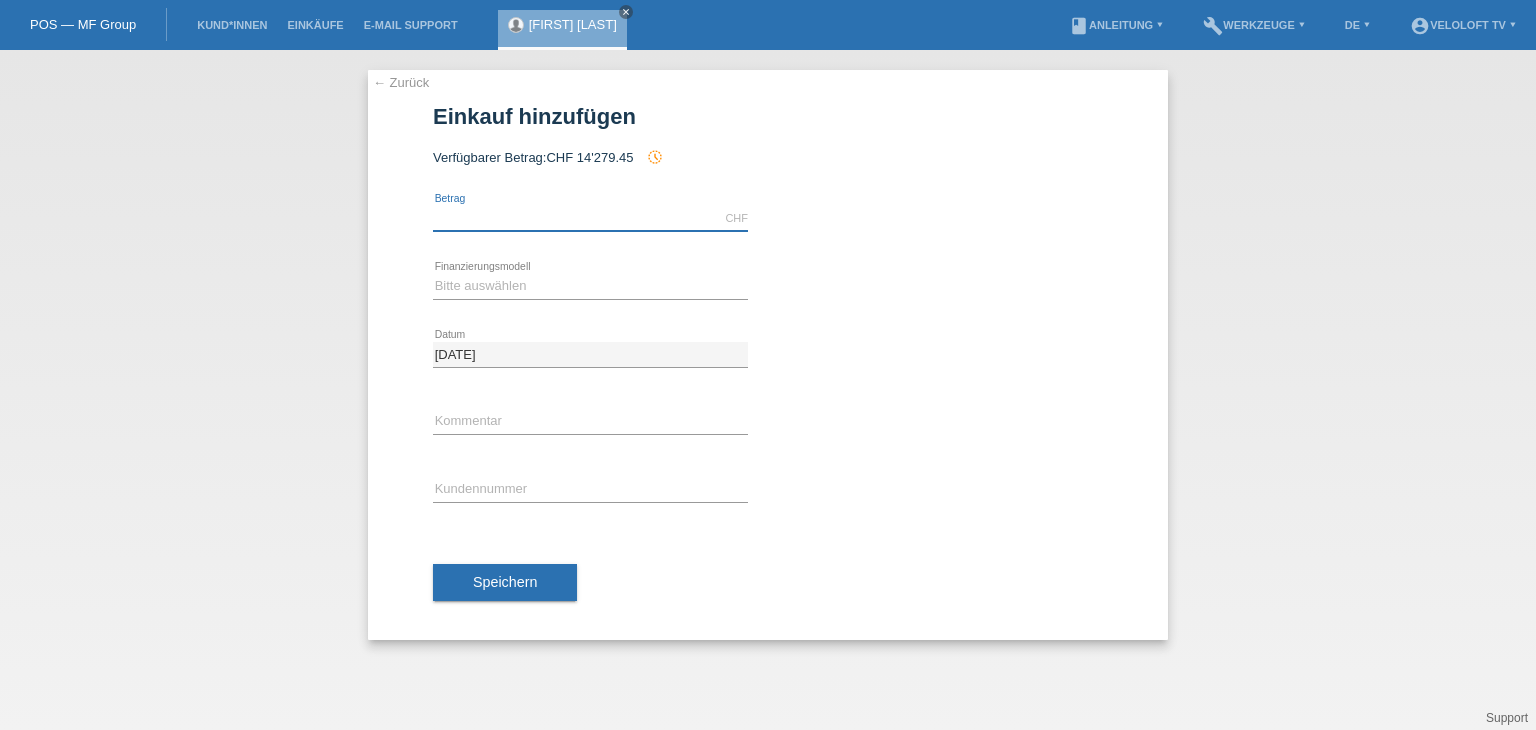 click at bounding box center [590, 218] 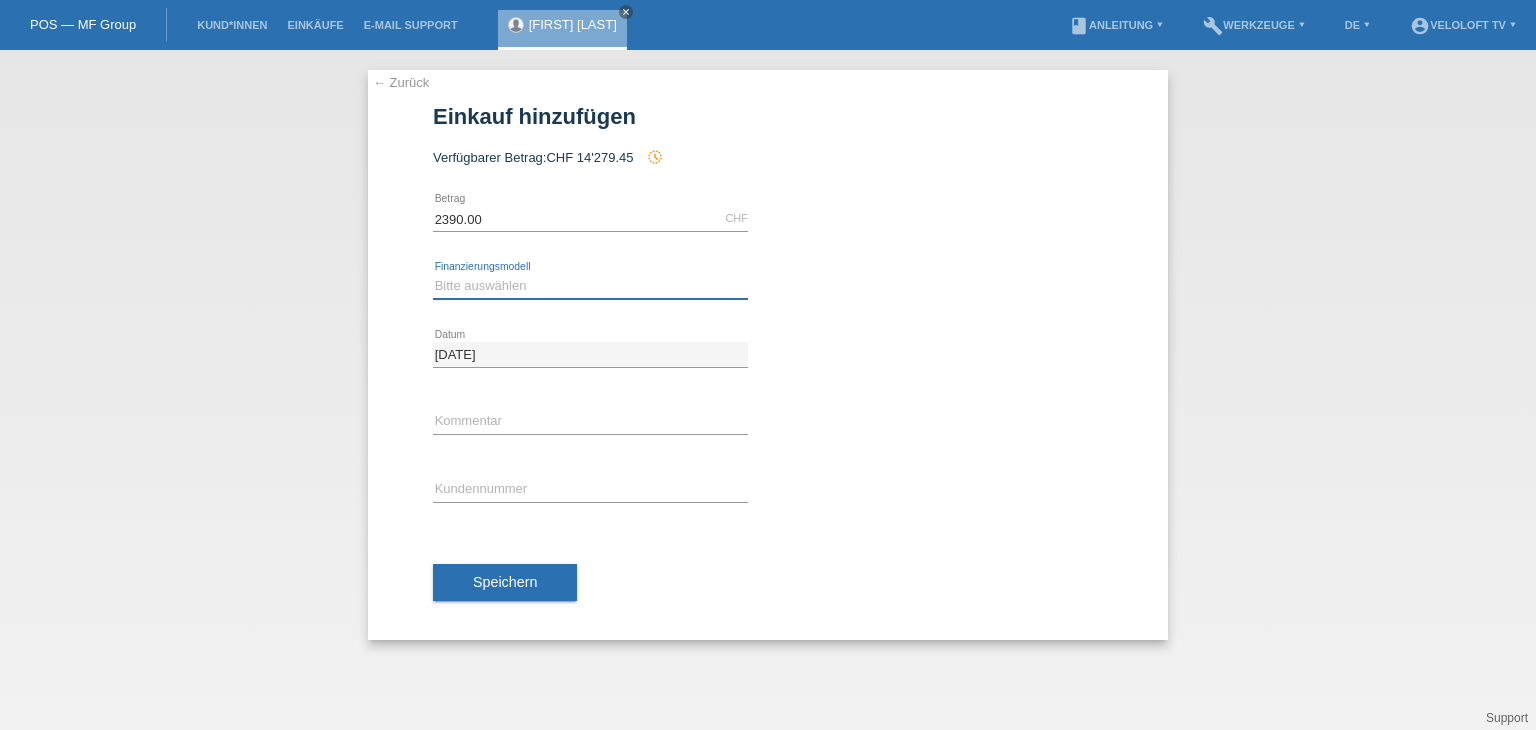 click on "Bitte auswählen
Fixe Raten
Kauf auf Rechnung mit Teilzahlungsoption" at bounding box center (590, 286) 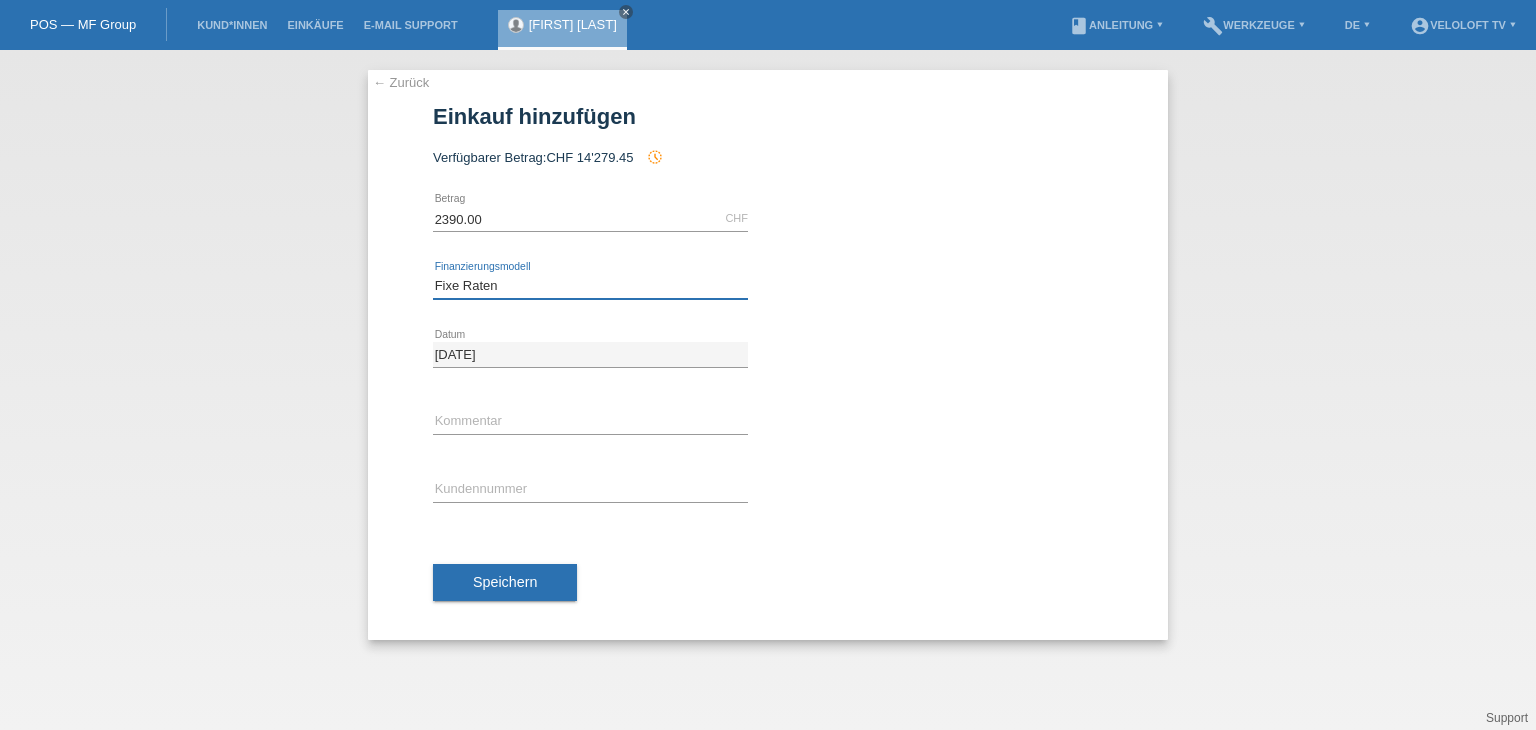 click on "Bitte auswählen
Fixe Raten
Kauf auf Rechnung mit Teilzahlungsoption" at bounding box center (590, 286) 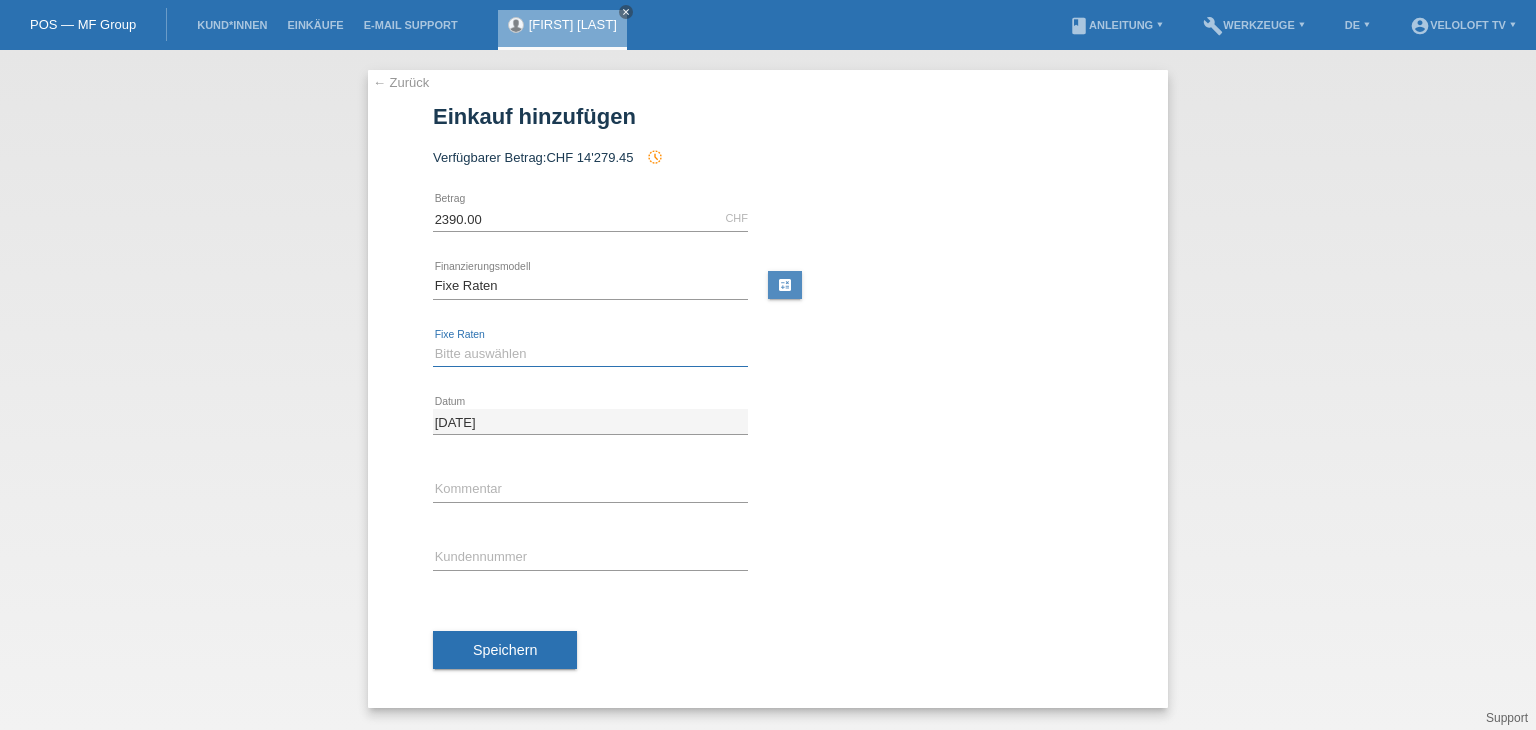 click on "Bitte auswählen
4 Raten
5 Raten
6 Raten
7 Raten
8 Raten
9 Raten
10 Raten
11 Raten" at bounding box center [590, 354] 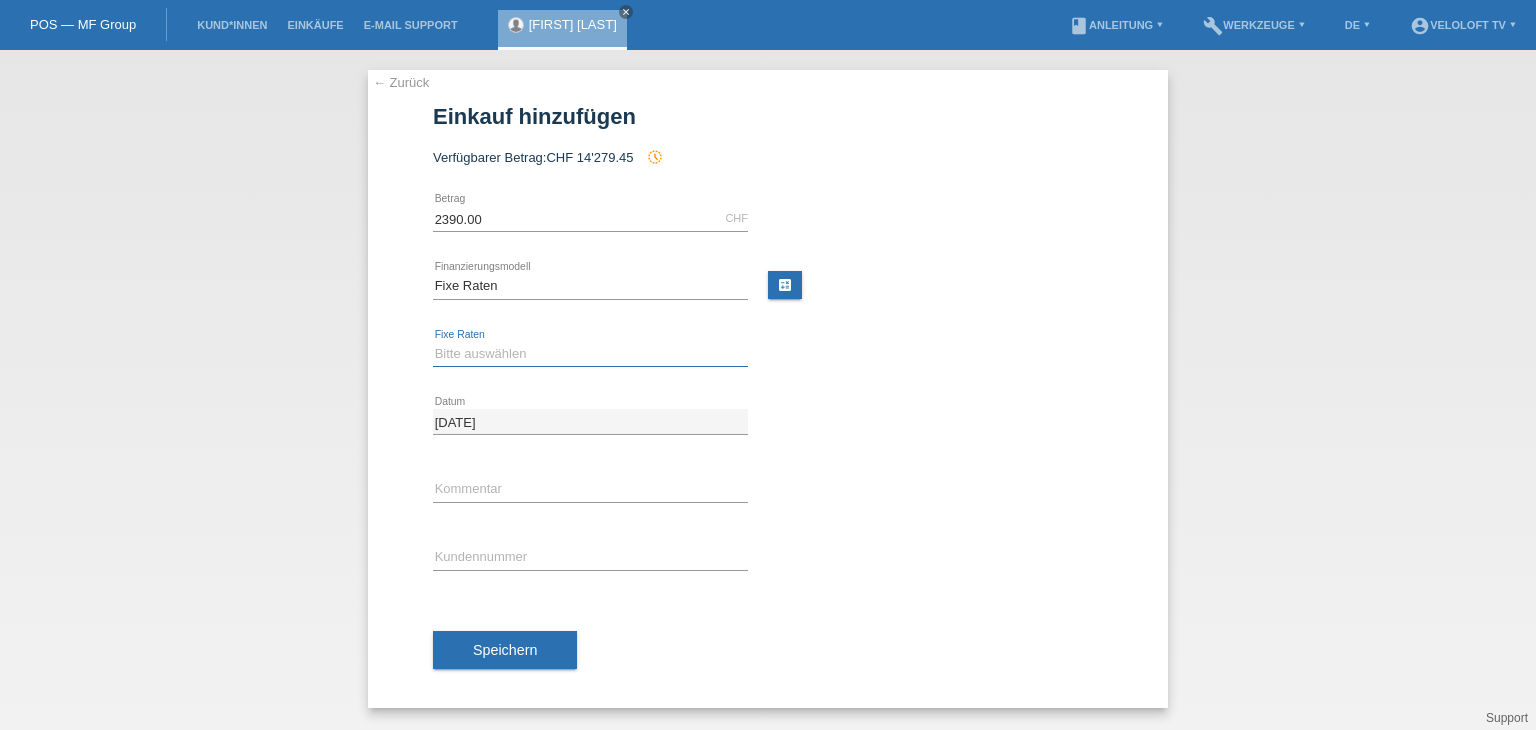 select on "202" 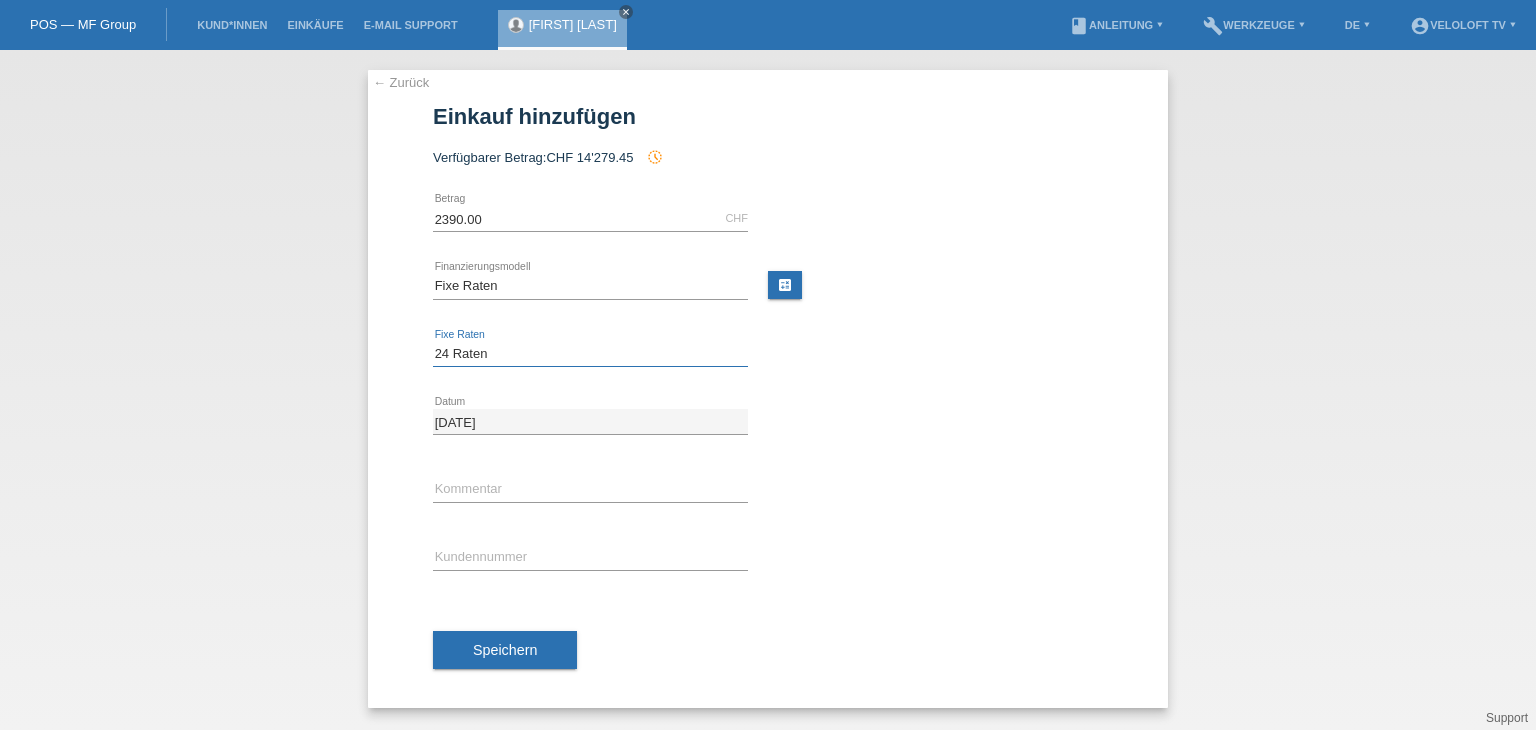 click on "Bitte auswählen
4 Raten
5 Raten
6 Raten
7 Raten
8 Raten
9 Raten
10 Raten
11 Raten" at bounding box center (590, 354) 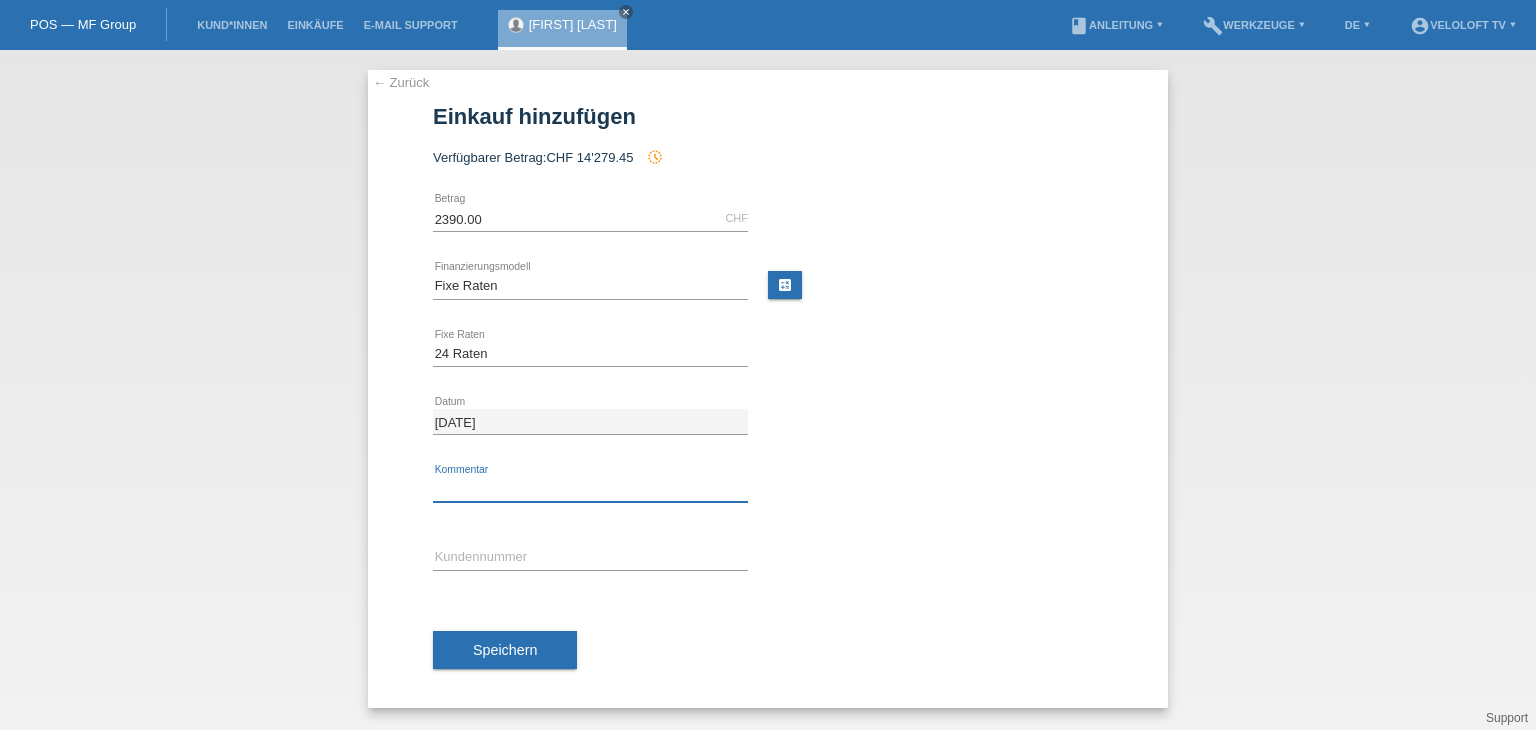 click at bounding box center (590, 489) 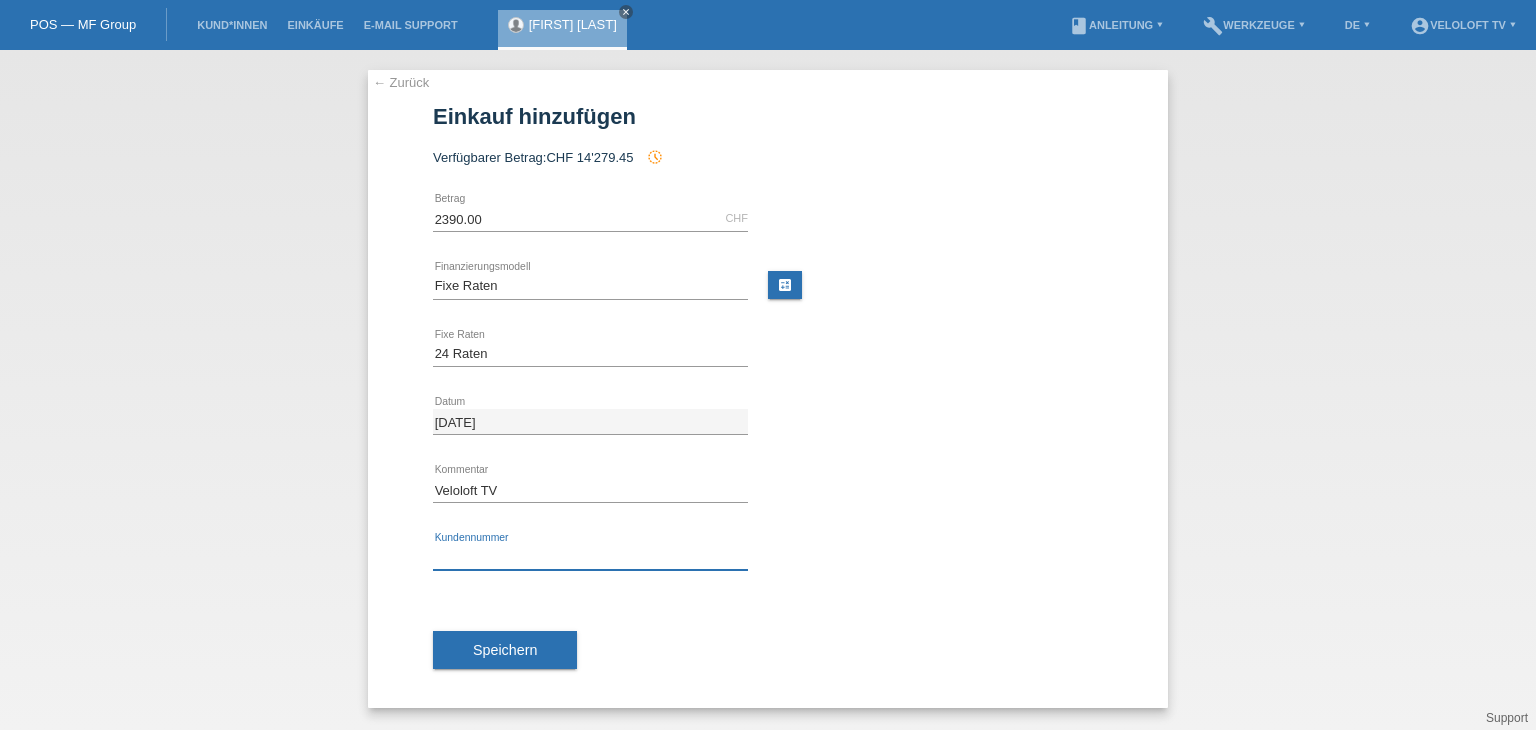 click at bounding box center (590, 557) 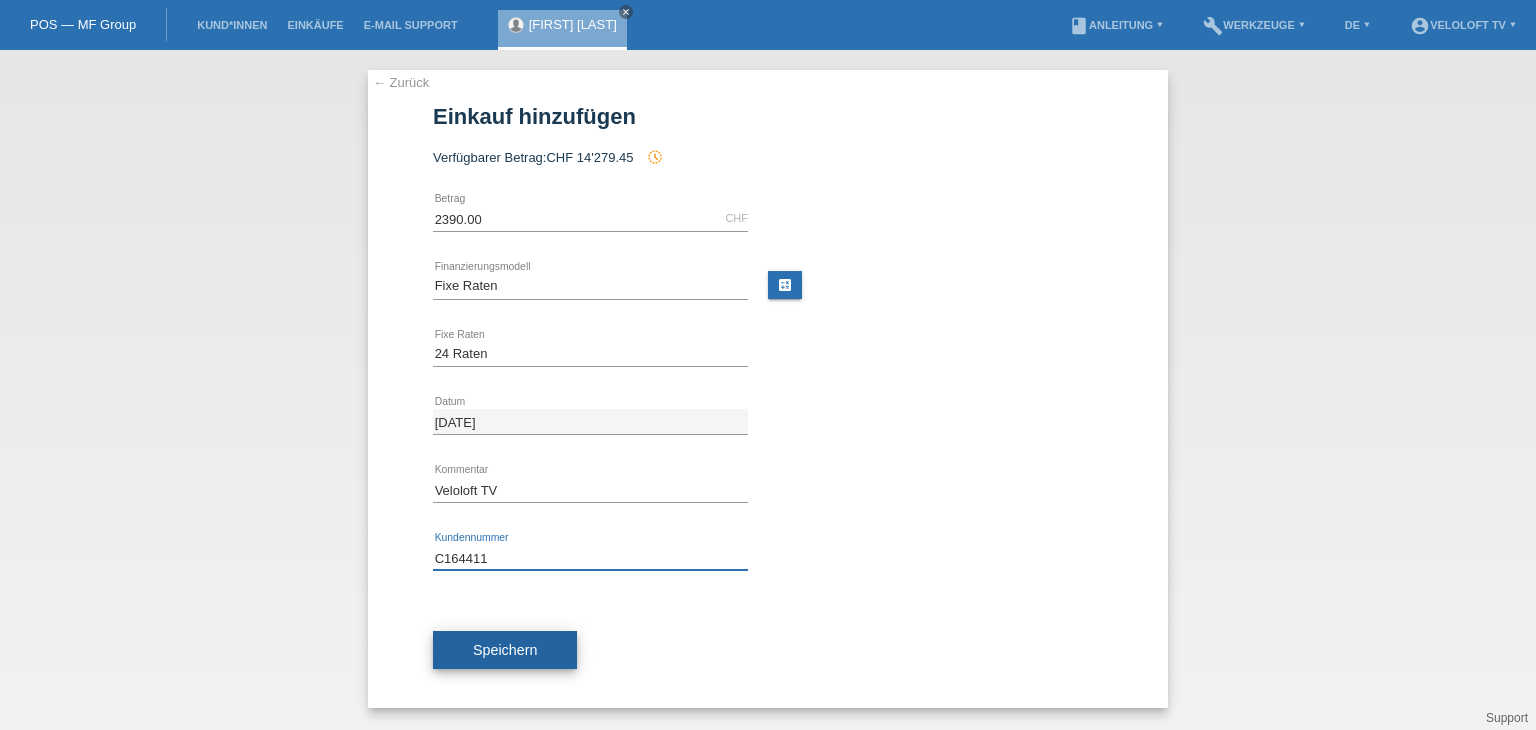 type on "C164411" 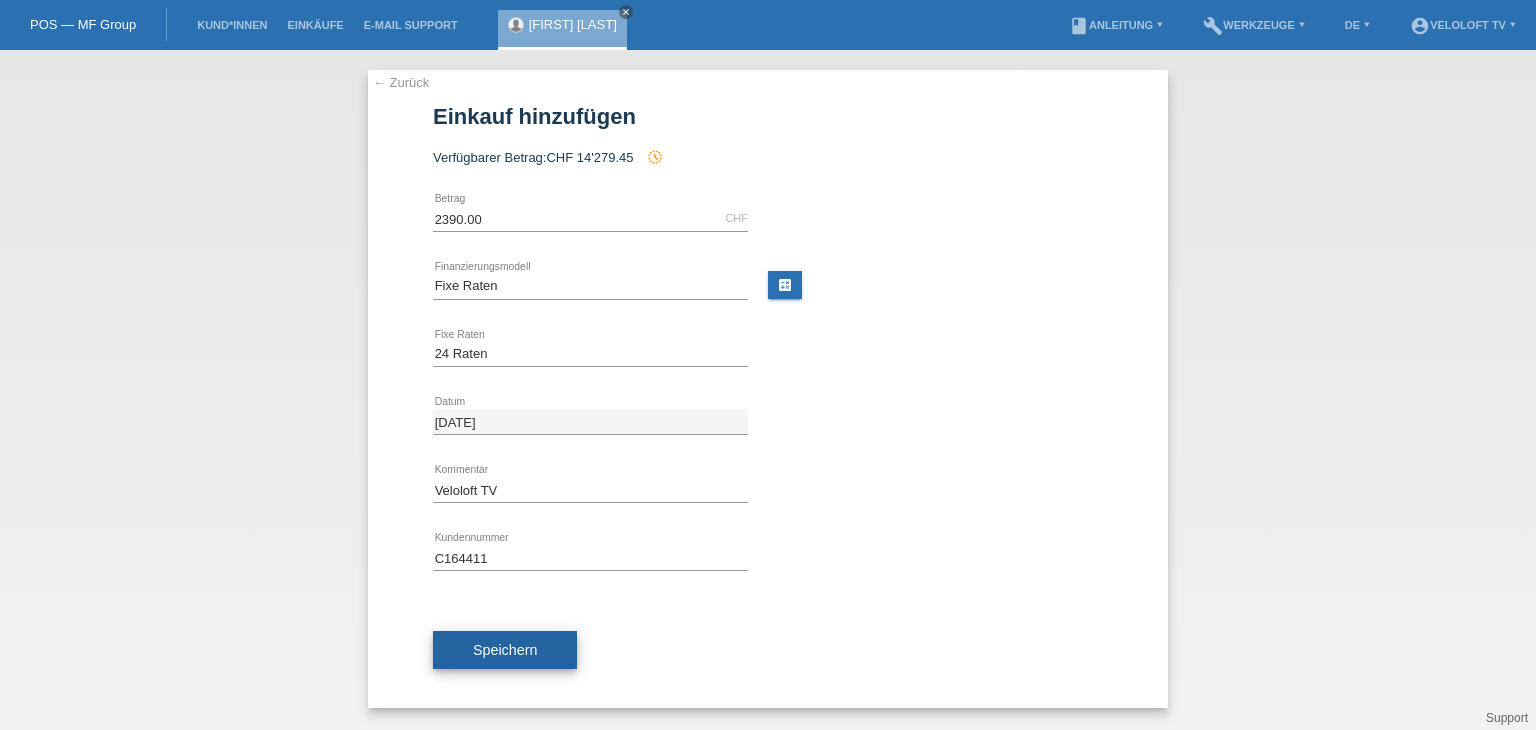 click on "Speichern" at bounding box center (505, 650) 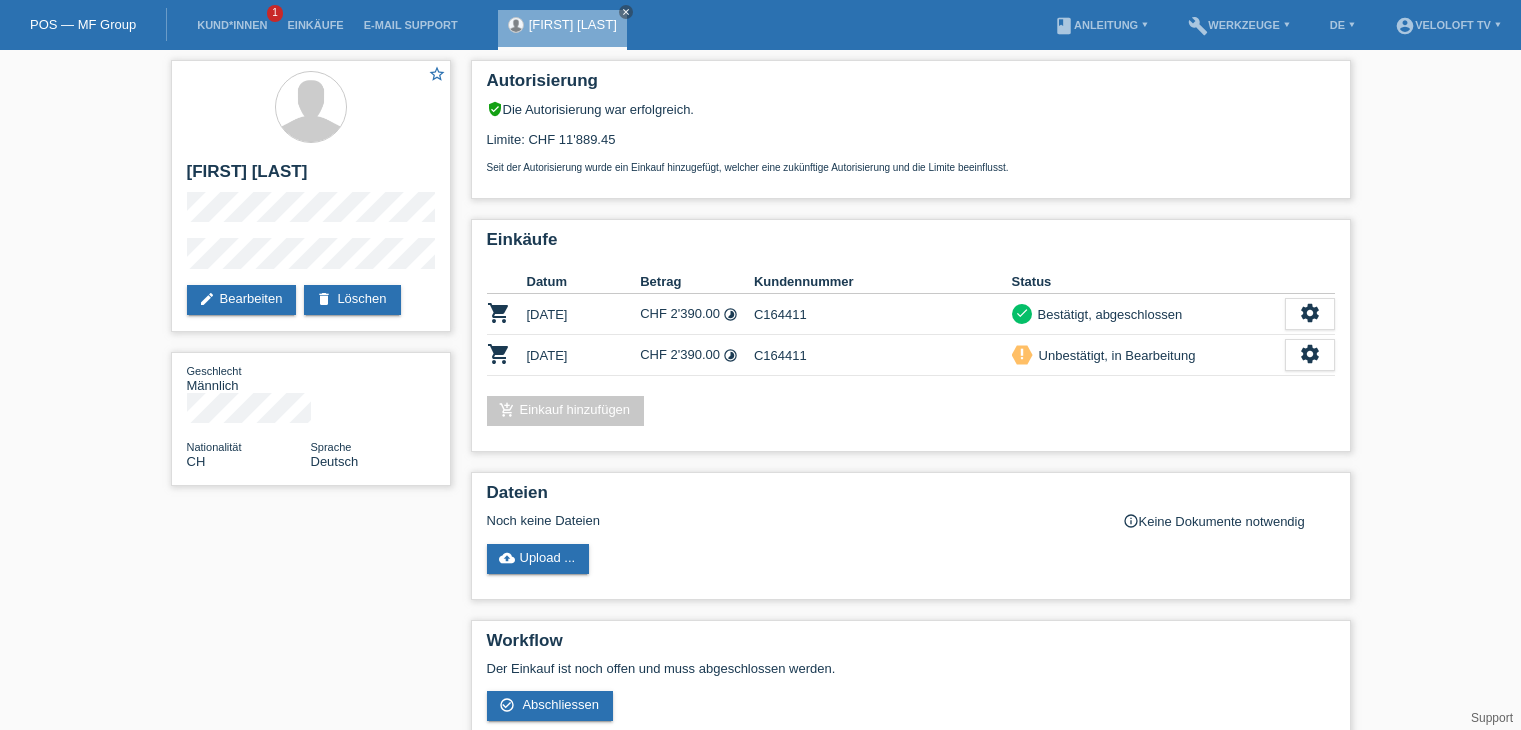 scroll, scrollTop: 0, scrollLeft: 0, axis: both 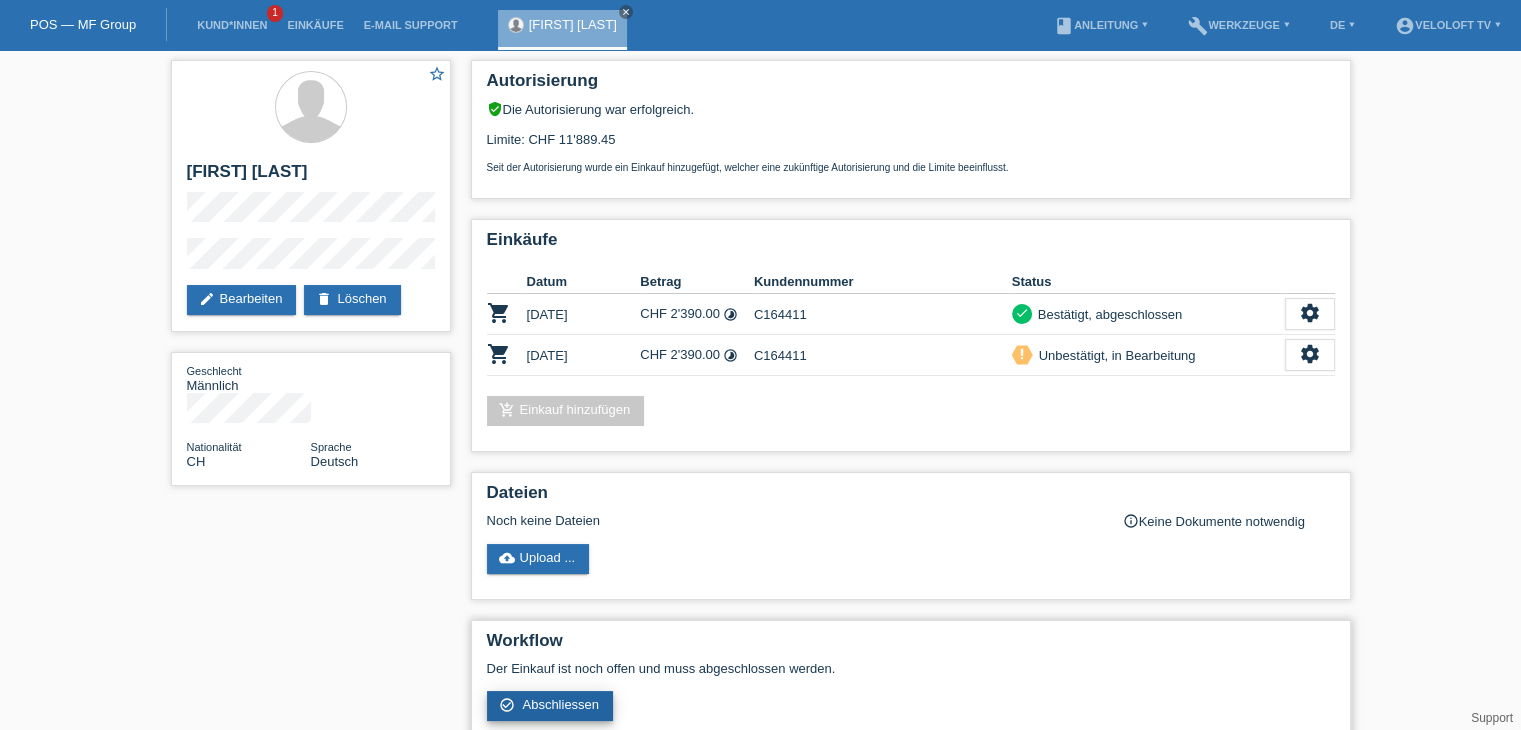 drag, startPoint x: 574, startPoint y: 701, endPoint x: 640, endPoint y: 670, distance: 72.91776 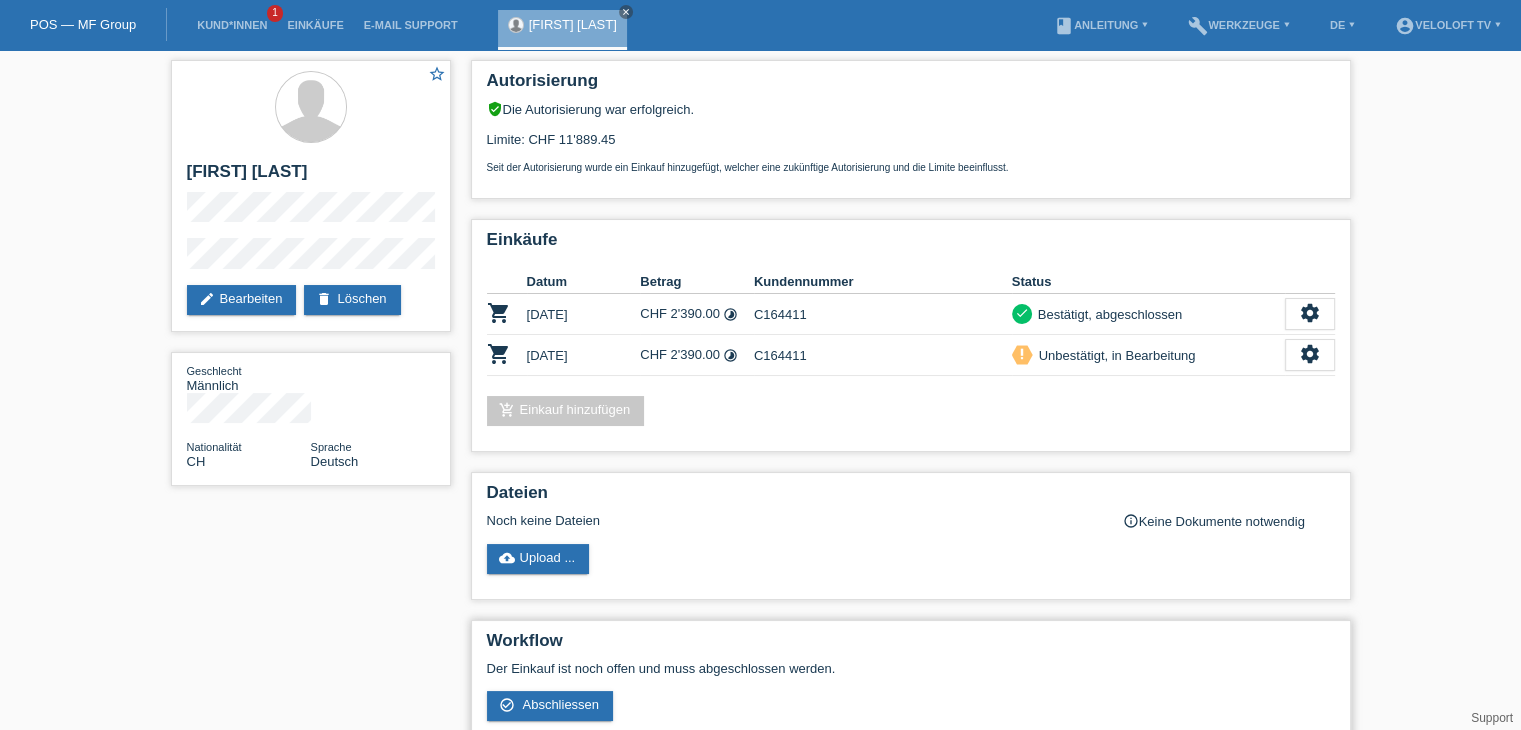 click on "Abschliessen" at bounding box center [560, 704] 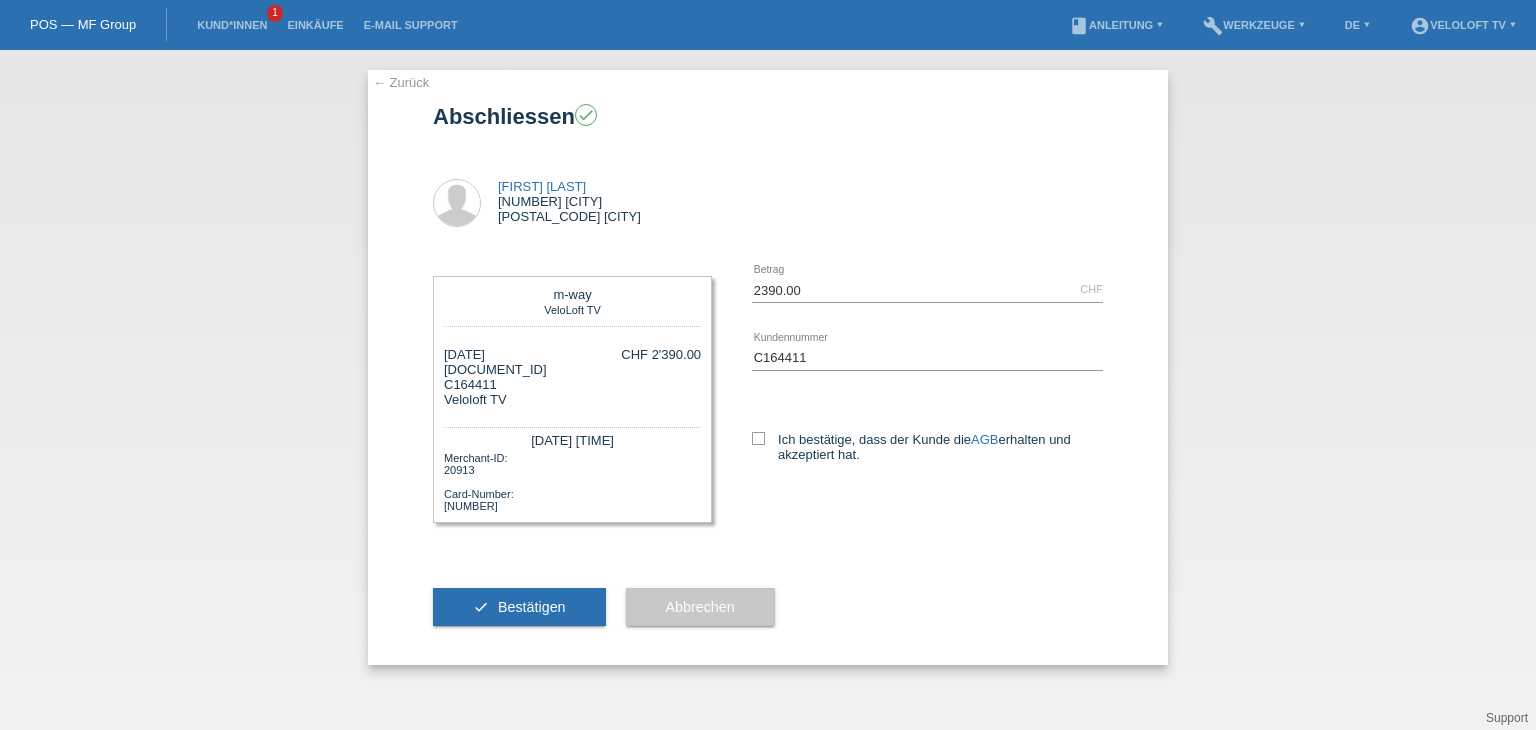 scroll, scrollTop: 0, scrollLeft: 0, axis: both 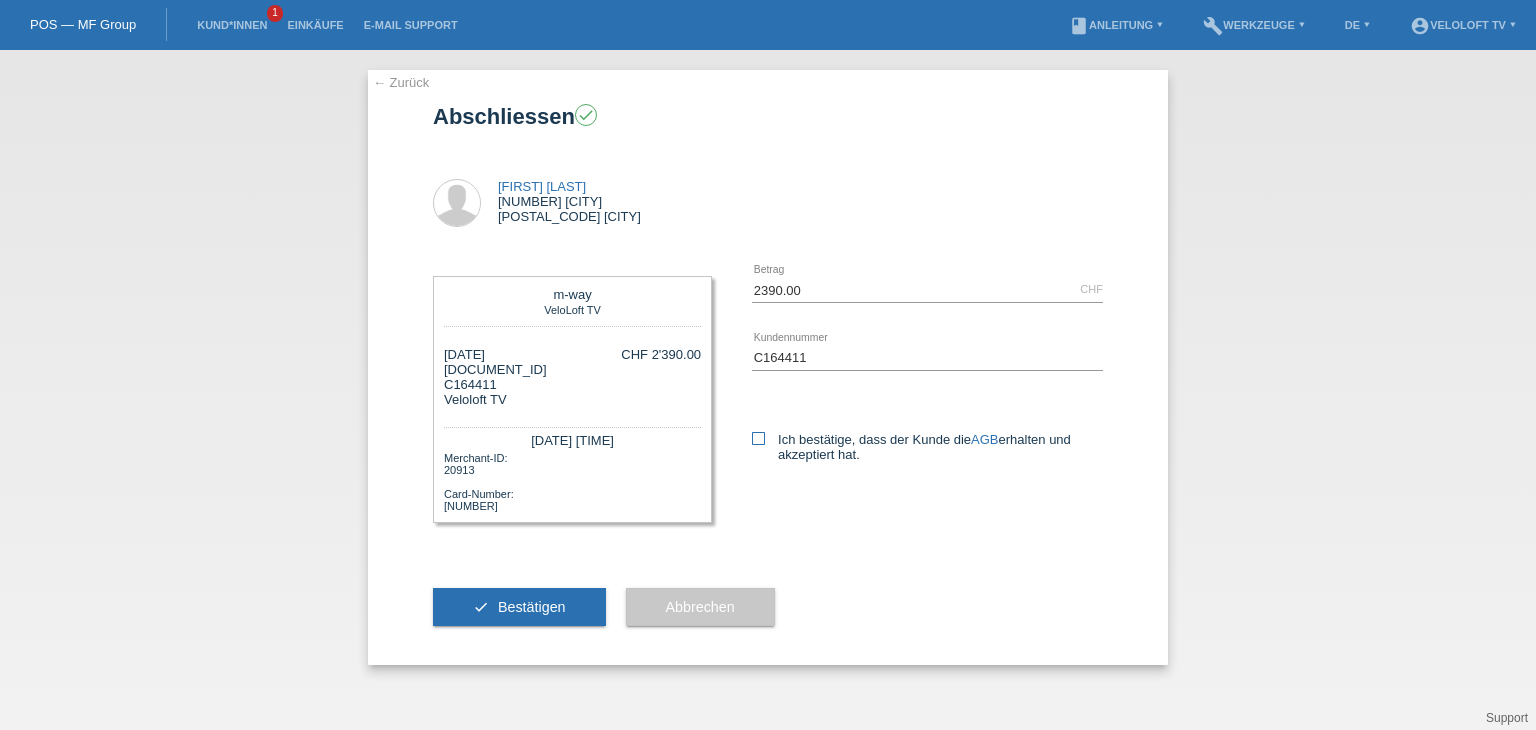 click on "Ich bestätige, dass der Kunde die  AGB  erhalten und akzeptiert hat." at bounding box center [927, 447] 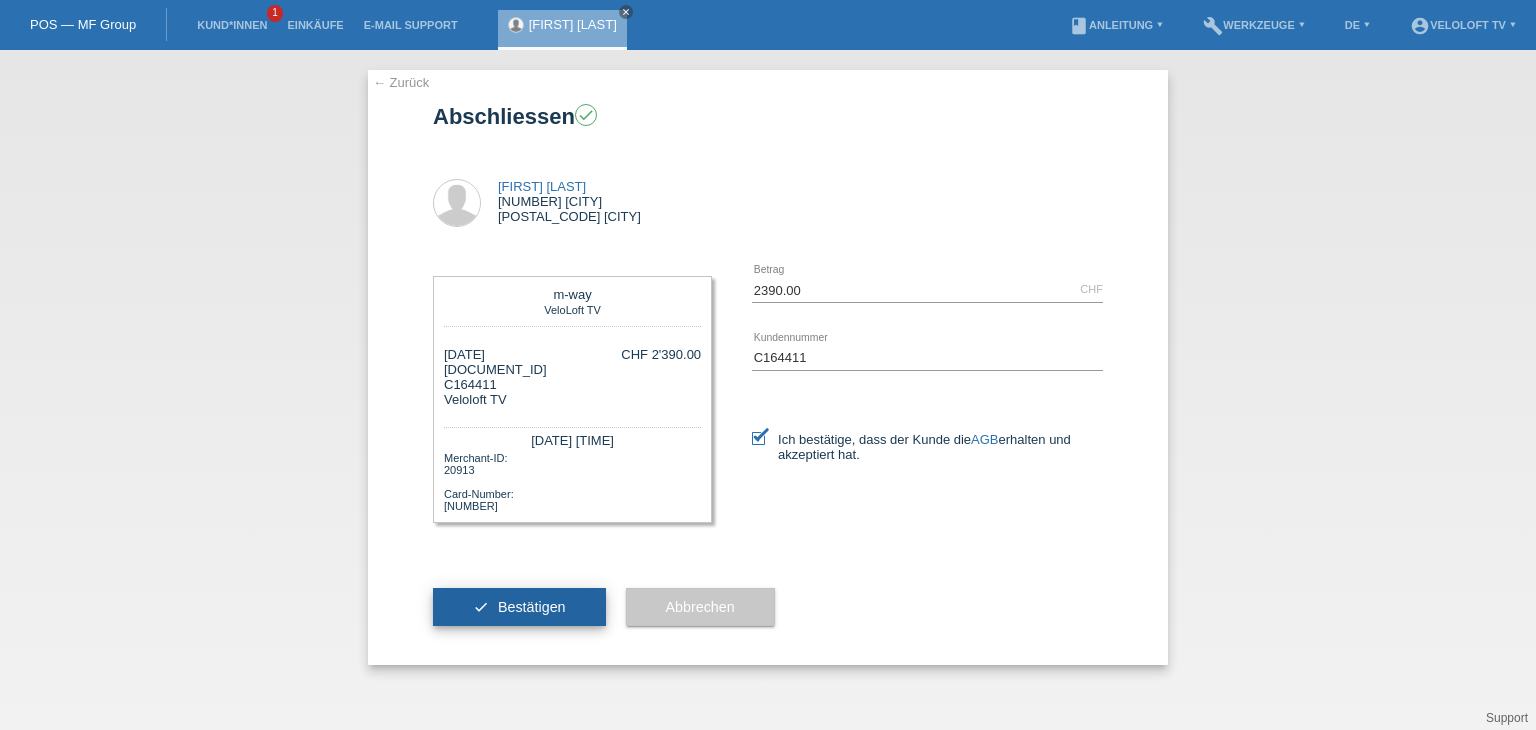click on "check   Bestätigen" at bounding box center [519, 607] 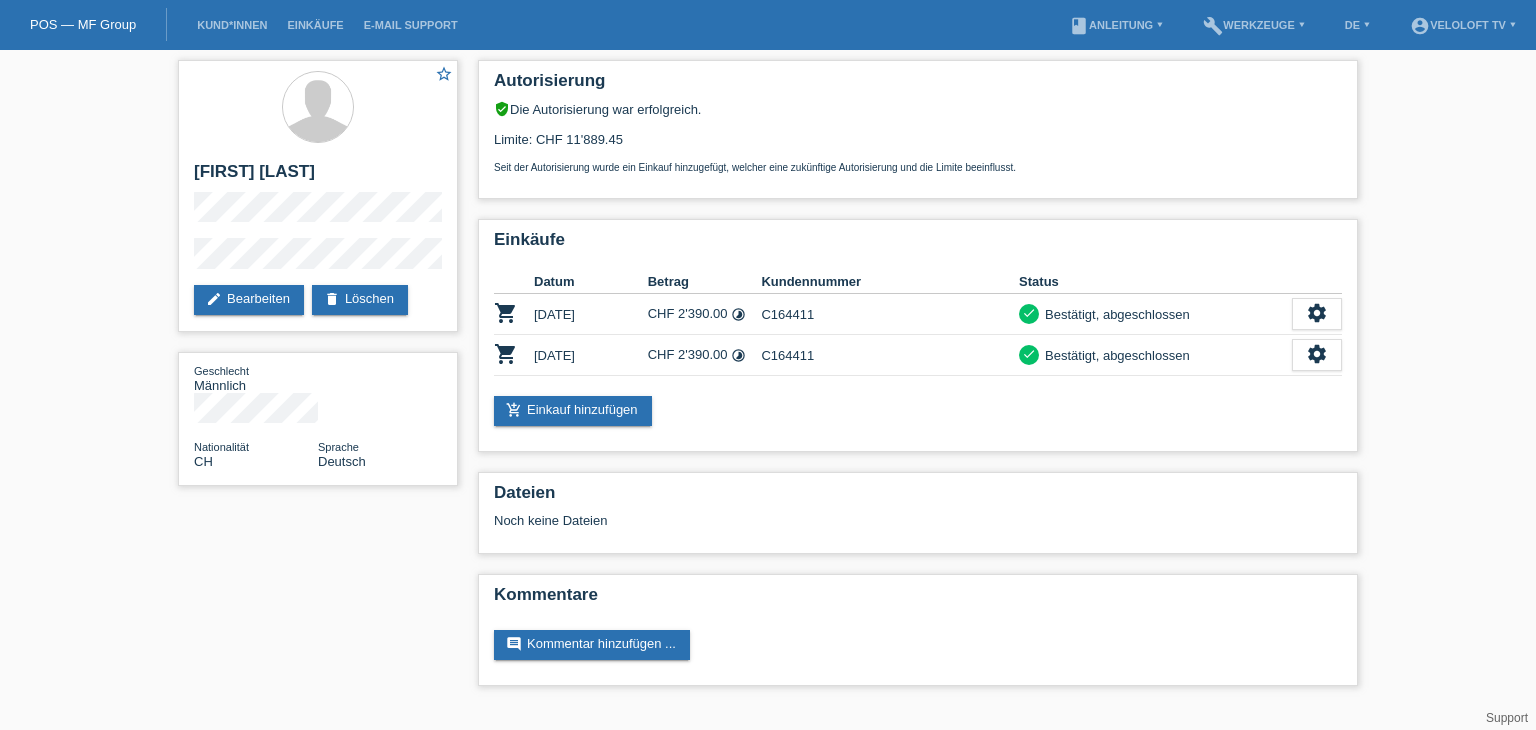 scroll, scrollTop: 0, scrollLeft: 0, axis: both 